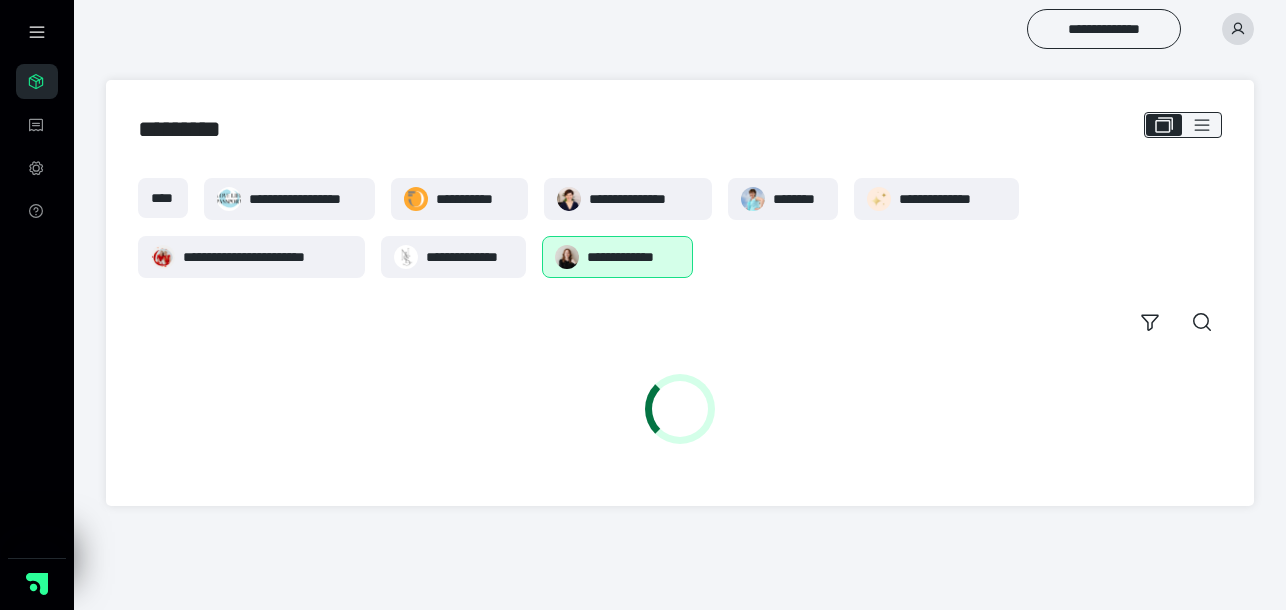 scroll, scrollTop: 0, scrollLeft: 0, axis: both 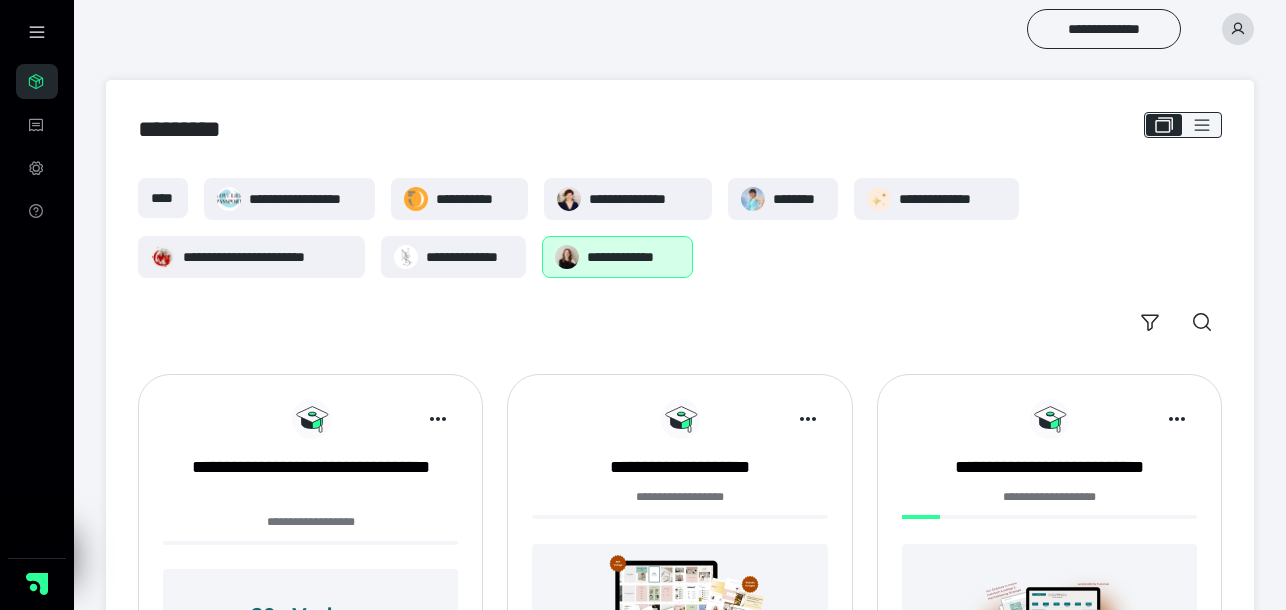 click on "**********" at bounding box center (634, 257) 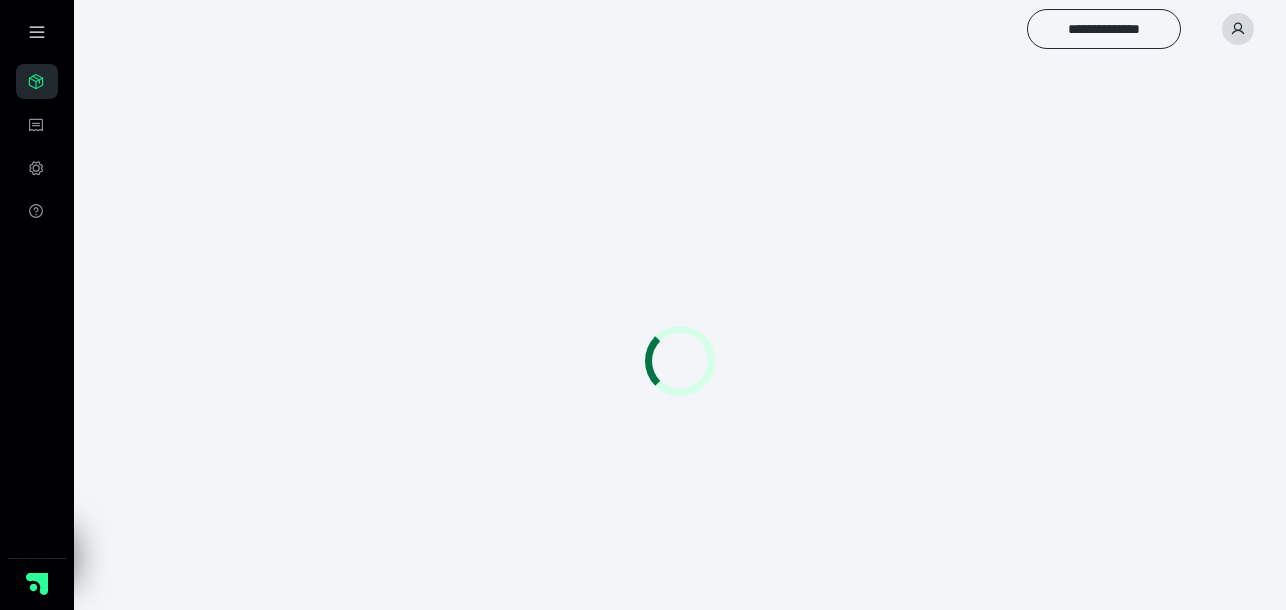 scroll, scrollTop: 0, scrollLeft: 0, axis: both 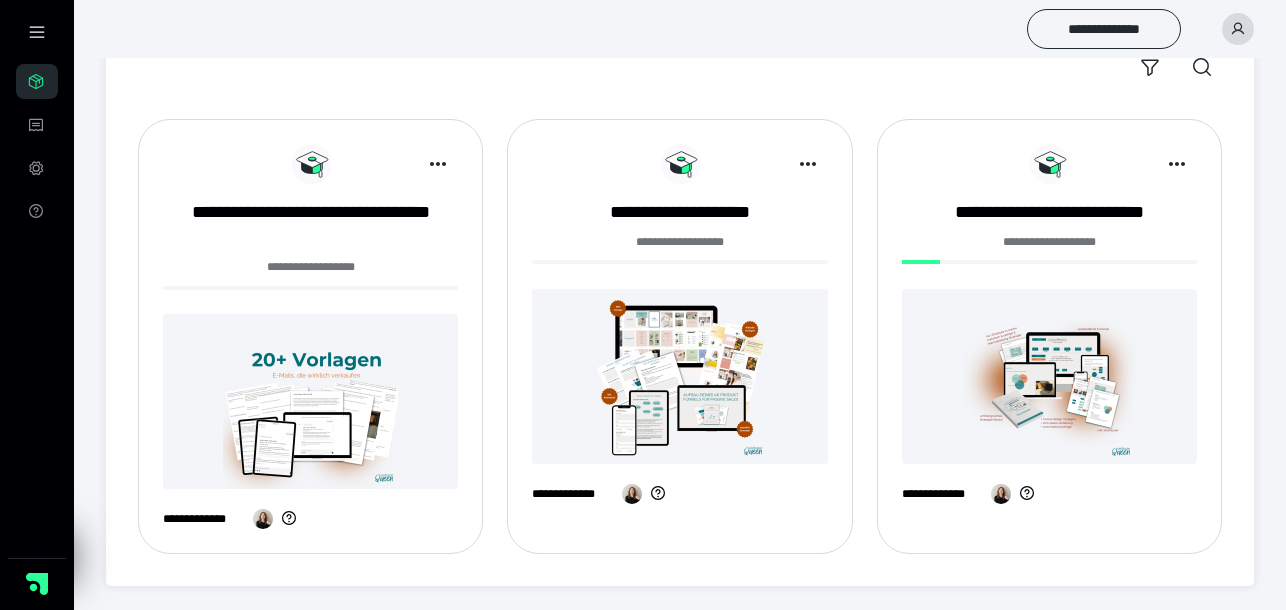 click at bounding box center [1049, 376] 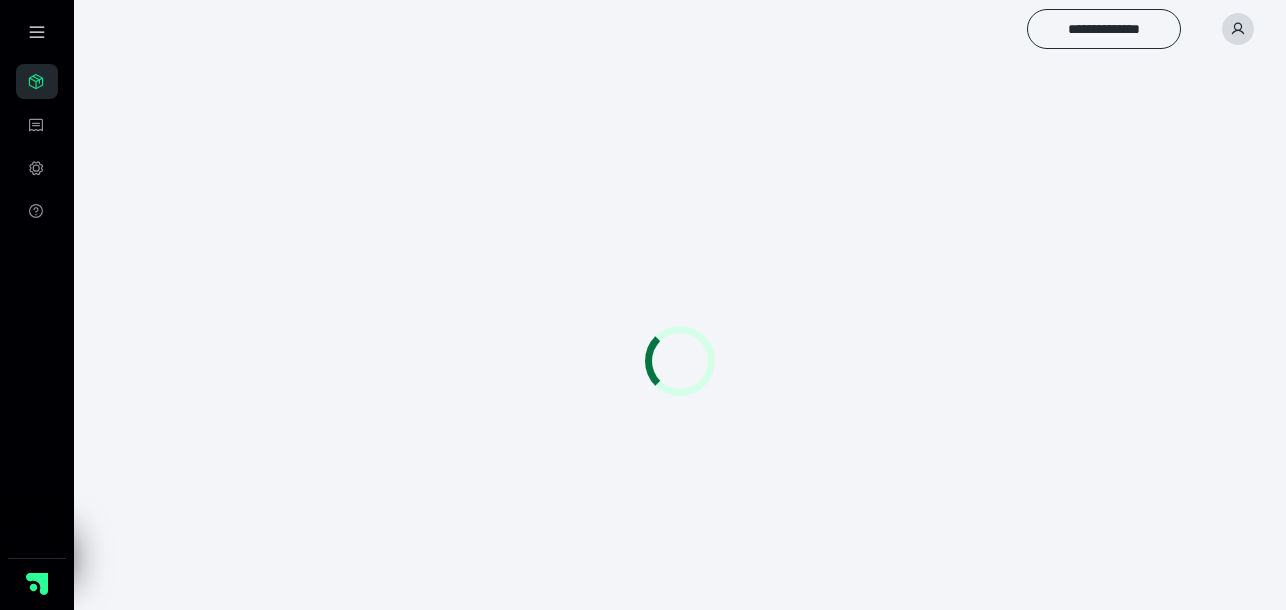 scroll, scrollTop: 0, scrollLeft: 0, axis: both 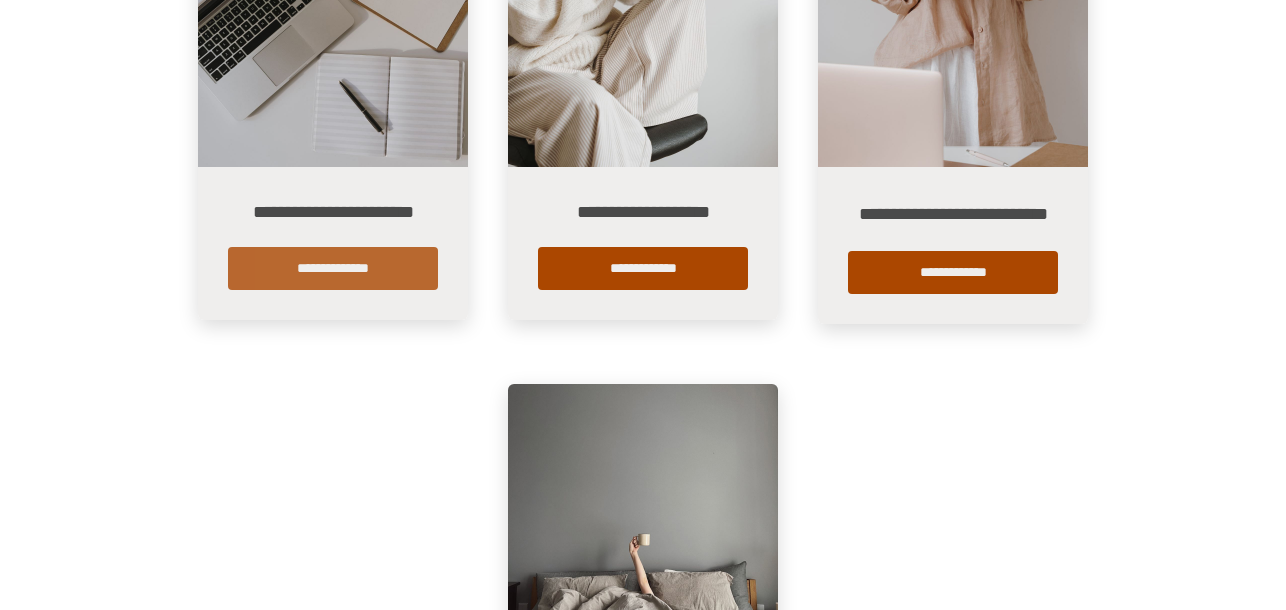 click on "**********" at bounding box center (333, 268) 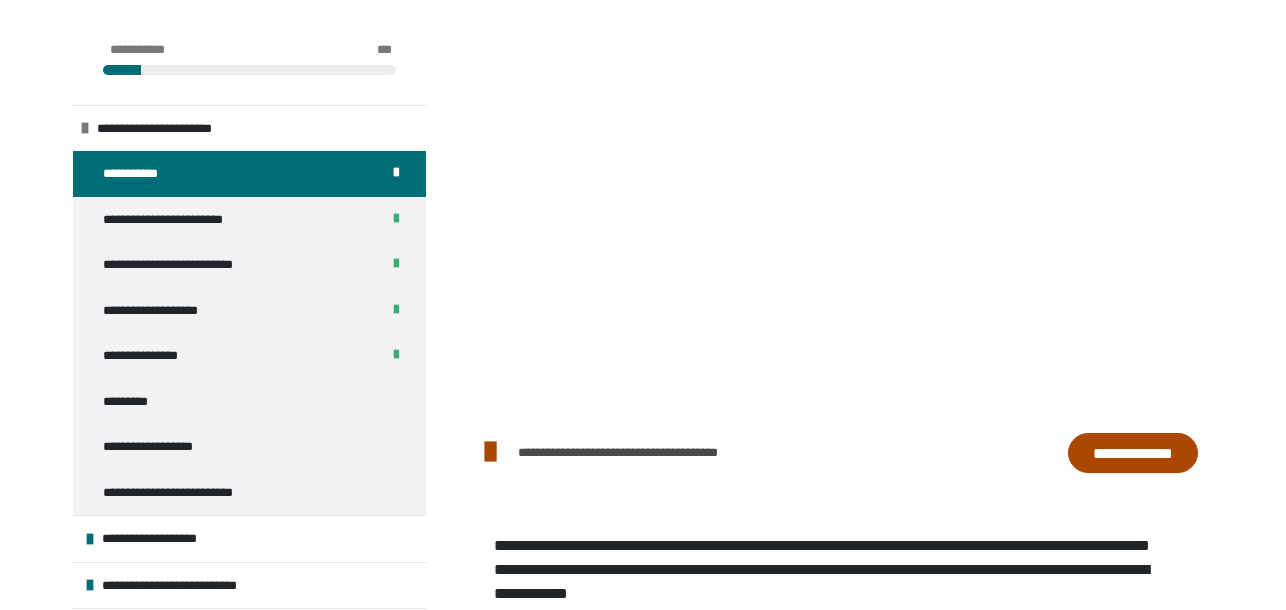 scroll, scrollTop: 406, scrollLeft: 0, axis: vertical 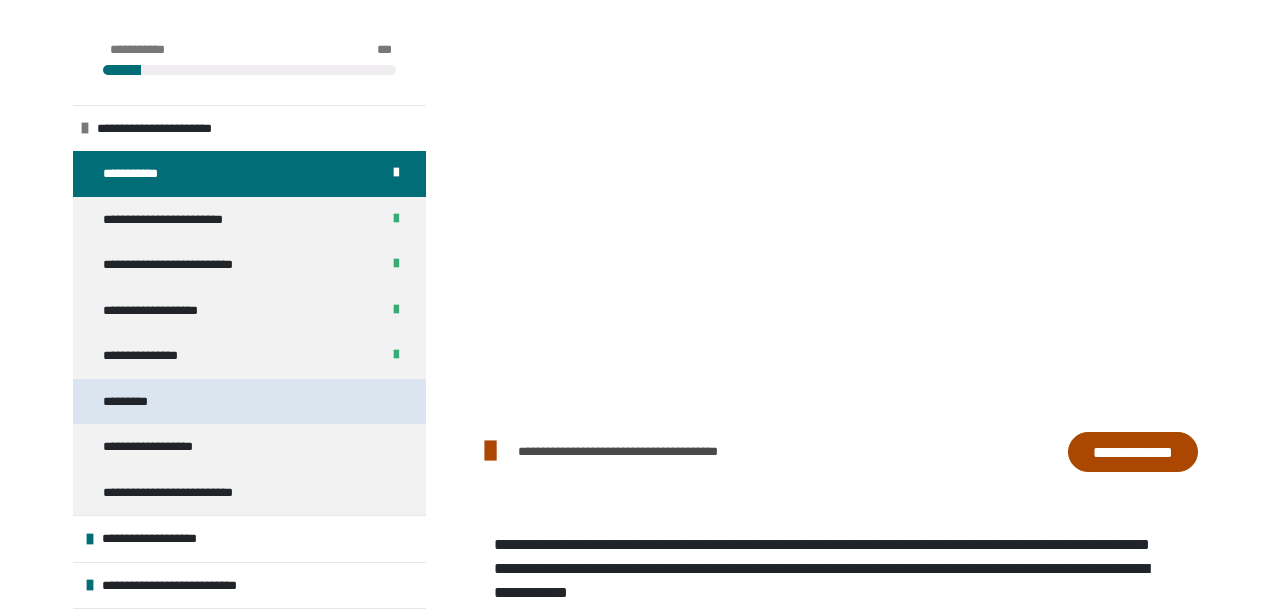 click on "*********" at bounding box center (137, 402) 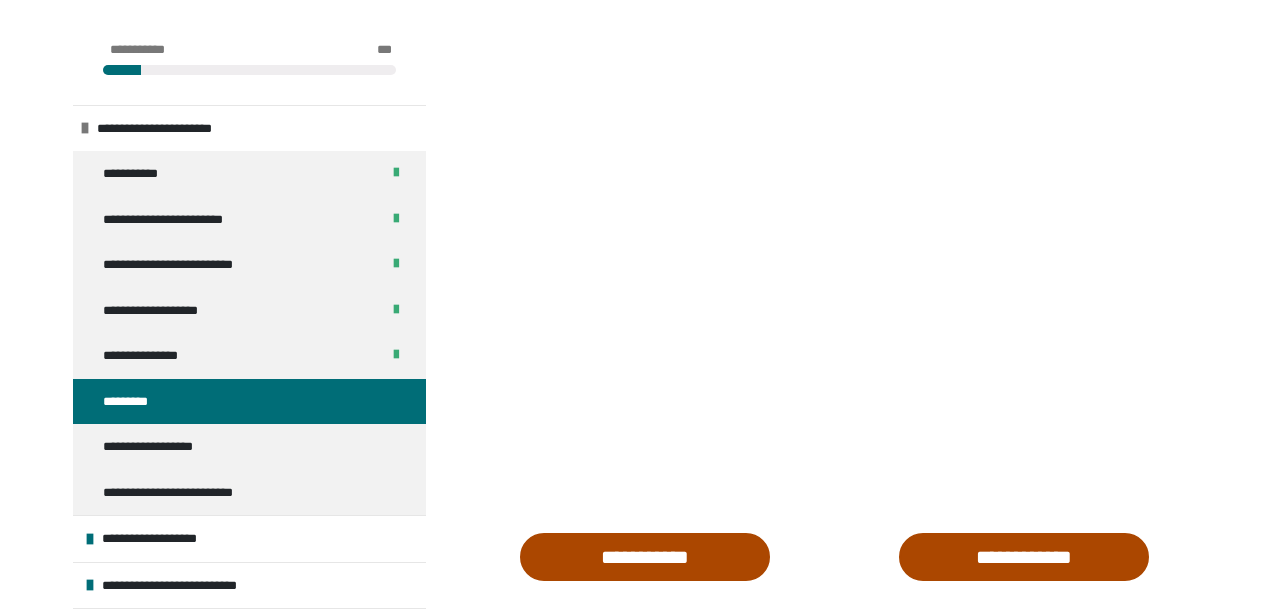 scroll, scrollTop: 324, scrollLeft: 0, axis: vertical 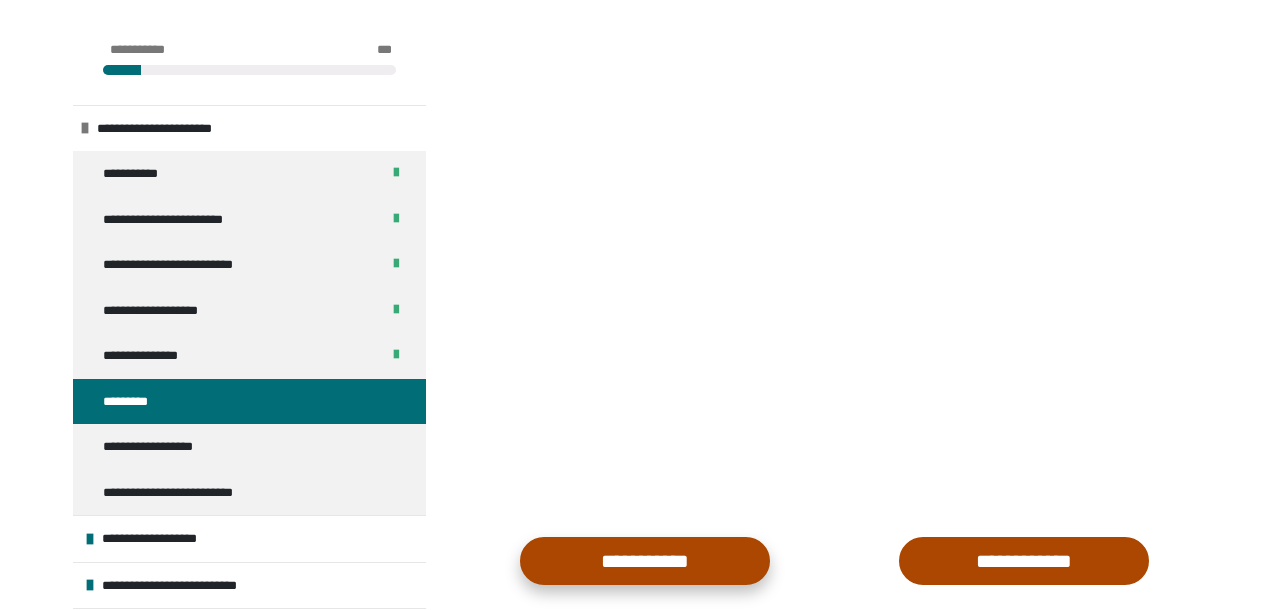 click on "**********" at bounding box center (645, 561) 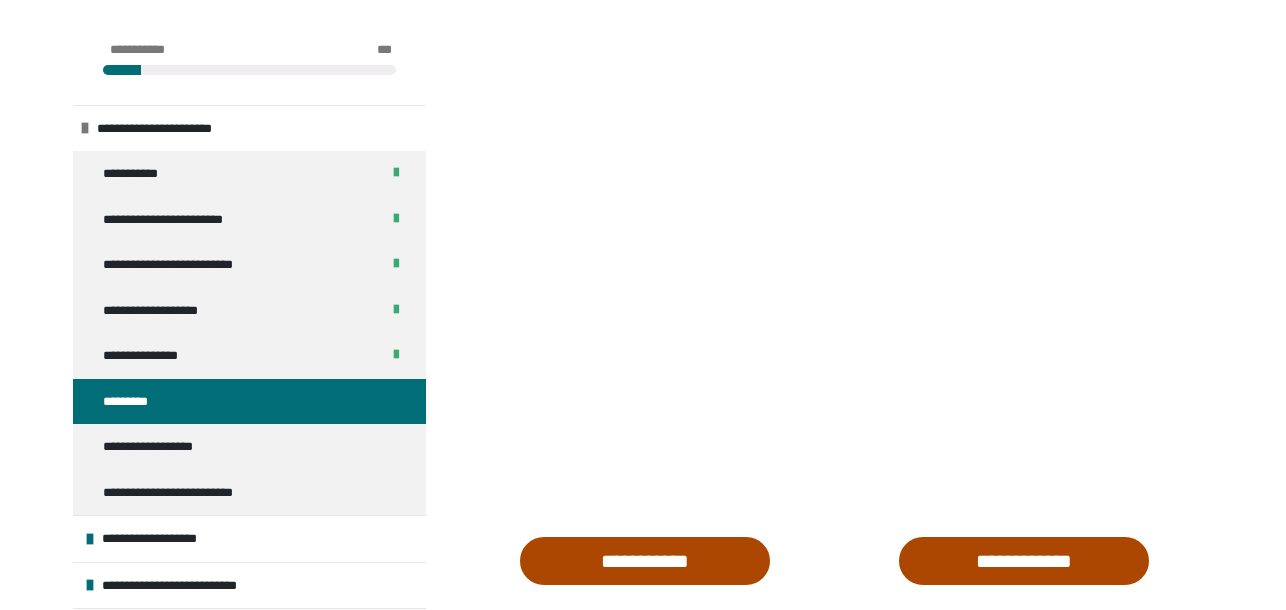 scroll, scrollTop: 447, scrollLeft: 0, axis: vertical 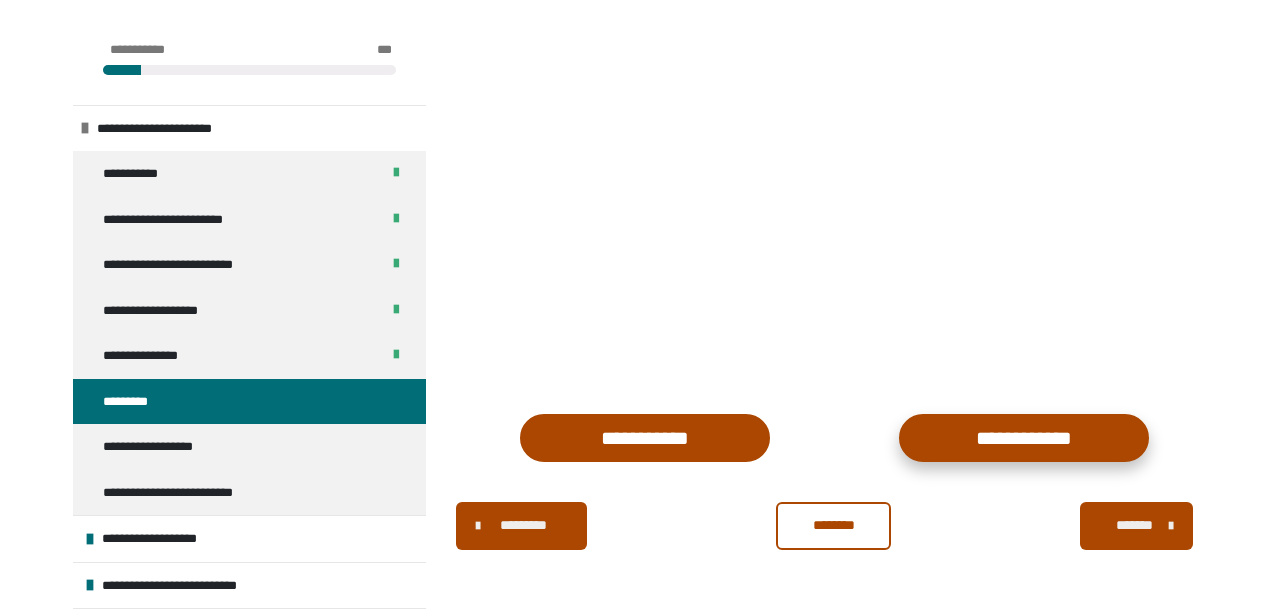 click on "**********" at bounding box center [1024, 438] 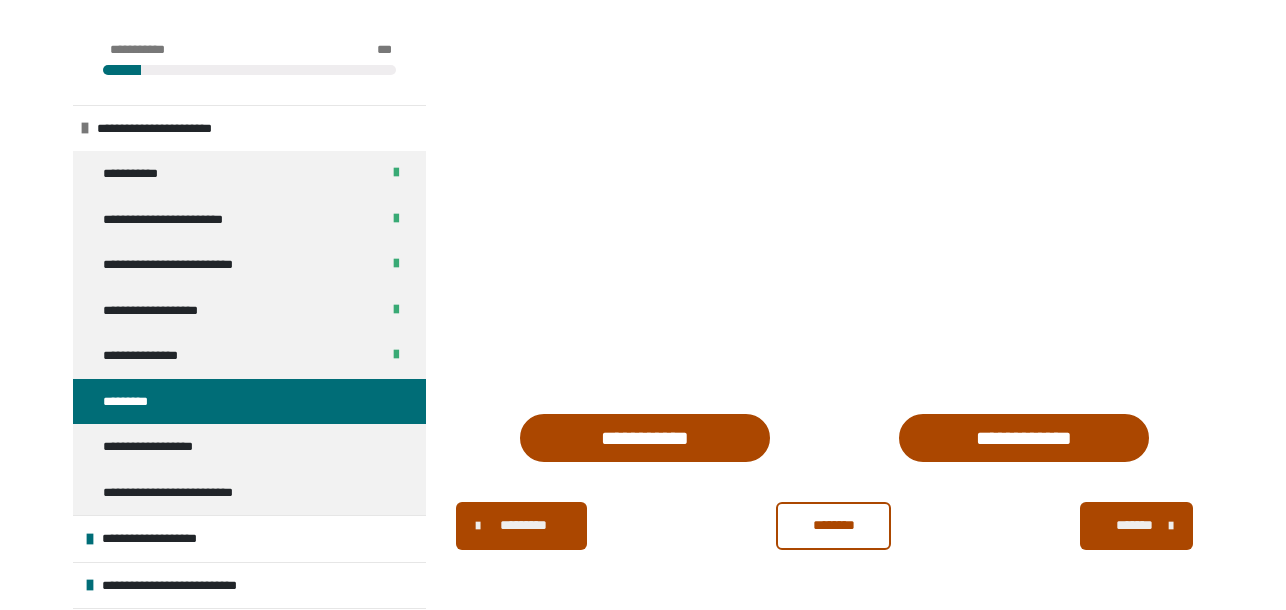 click on "*******" at bounding box center [1134, 525] 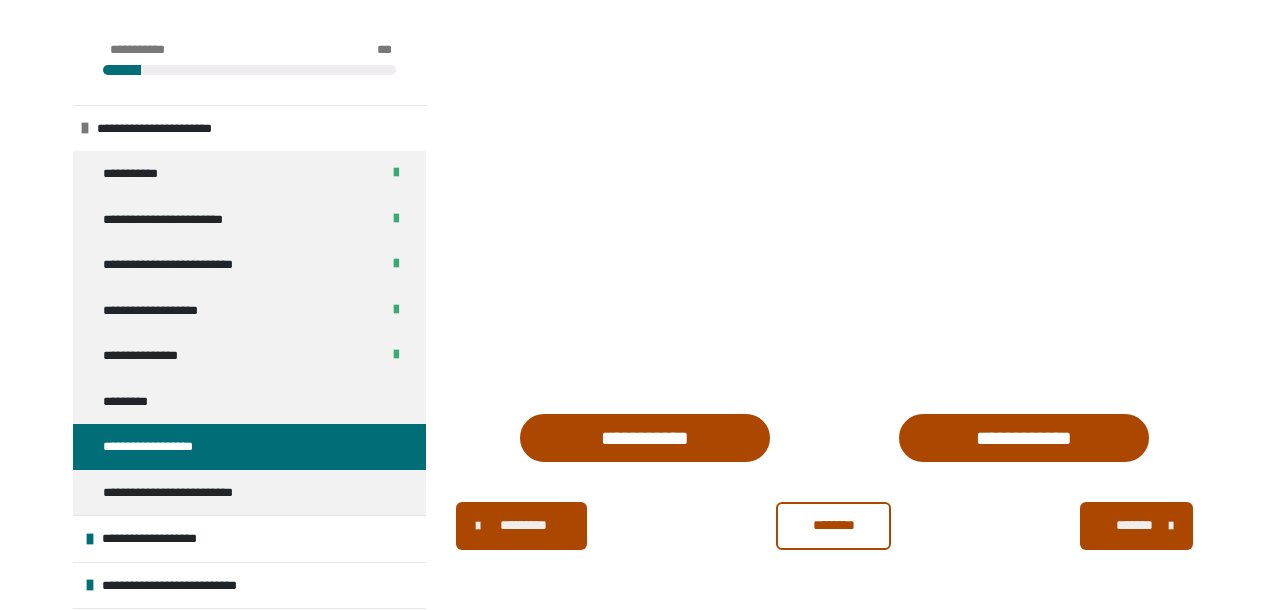 scroll, scrollTop: 379, scrollLeft: 0, axis: vertical 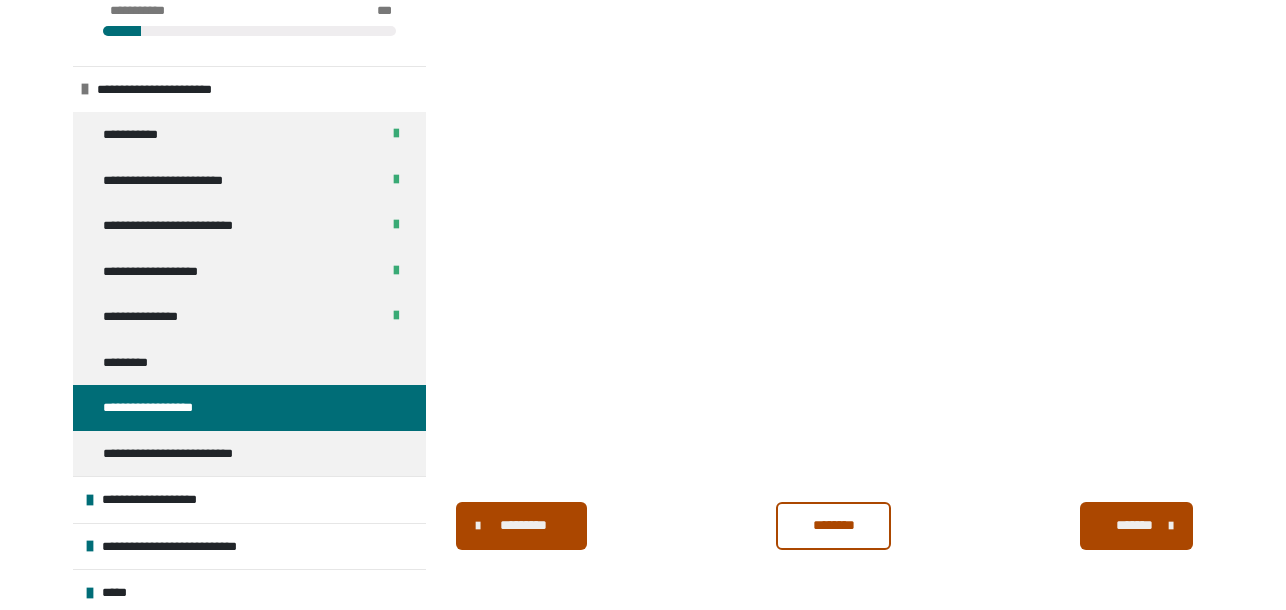click on "********" at bounding box center [834, 525] 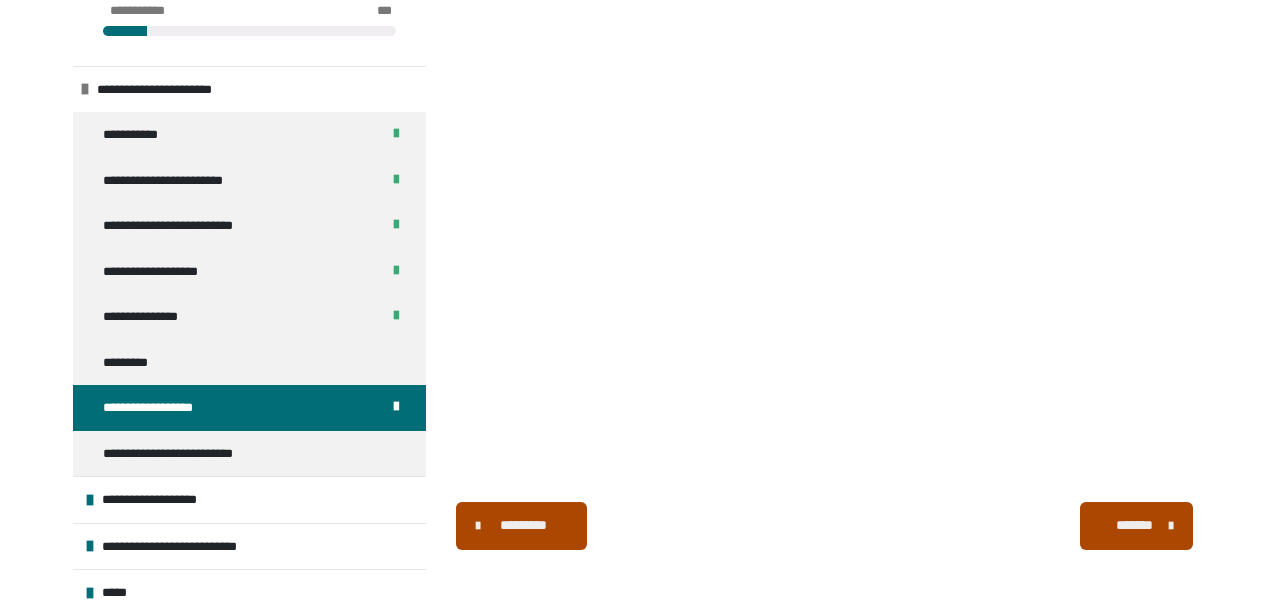 click on "*******" at bounding box center (1134, 525) 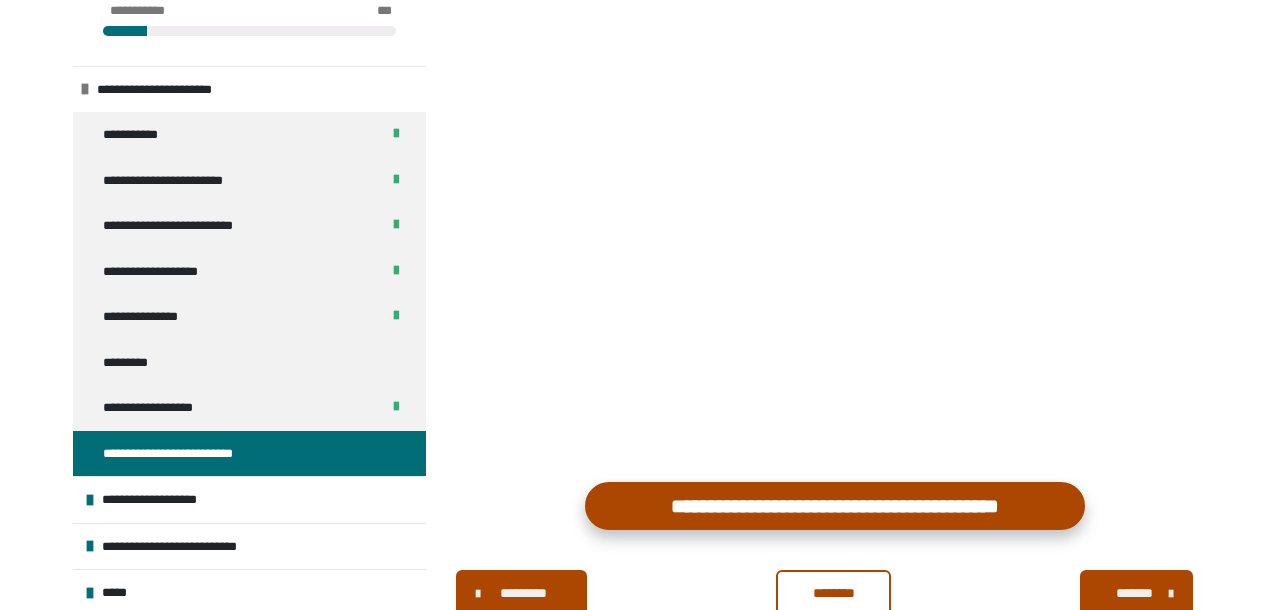 click on "**********" at bounding box center (835, 506) 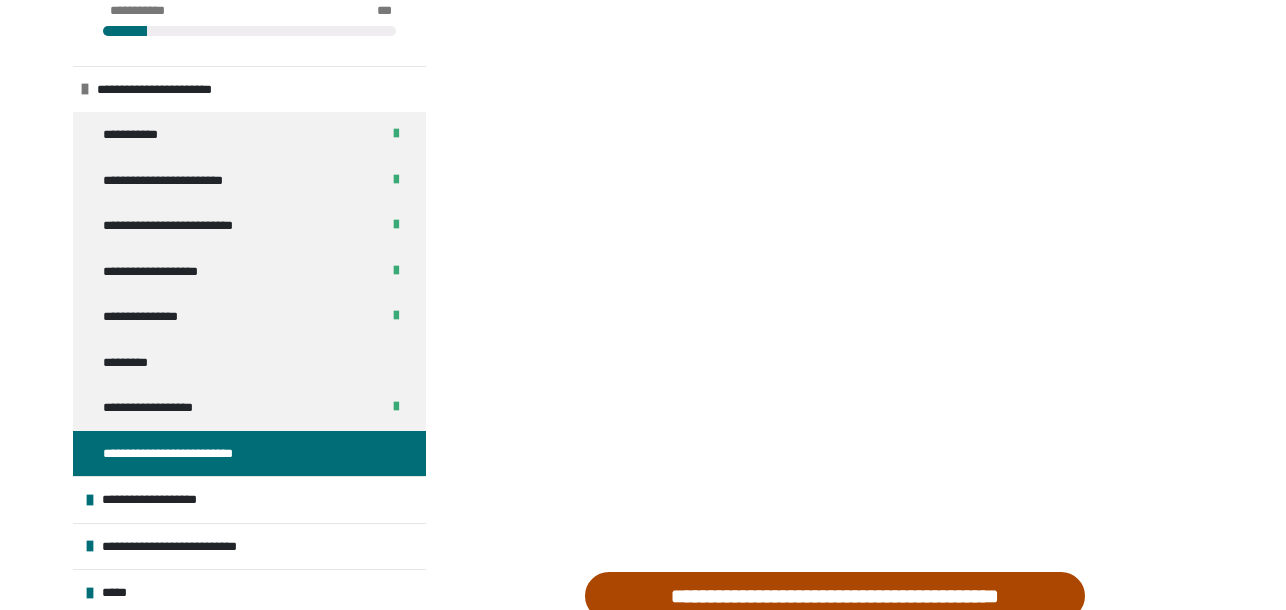 scroll, scrollTop: 255, scrollLeft: 0, axis: vertical 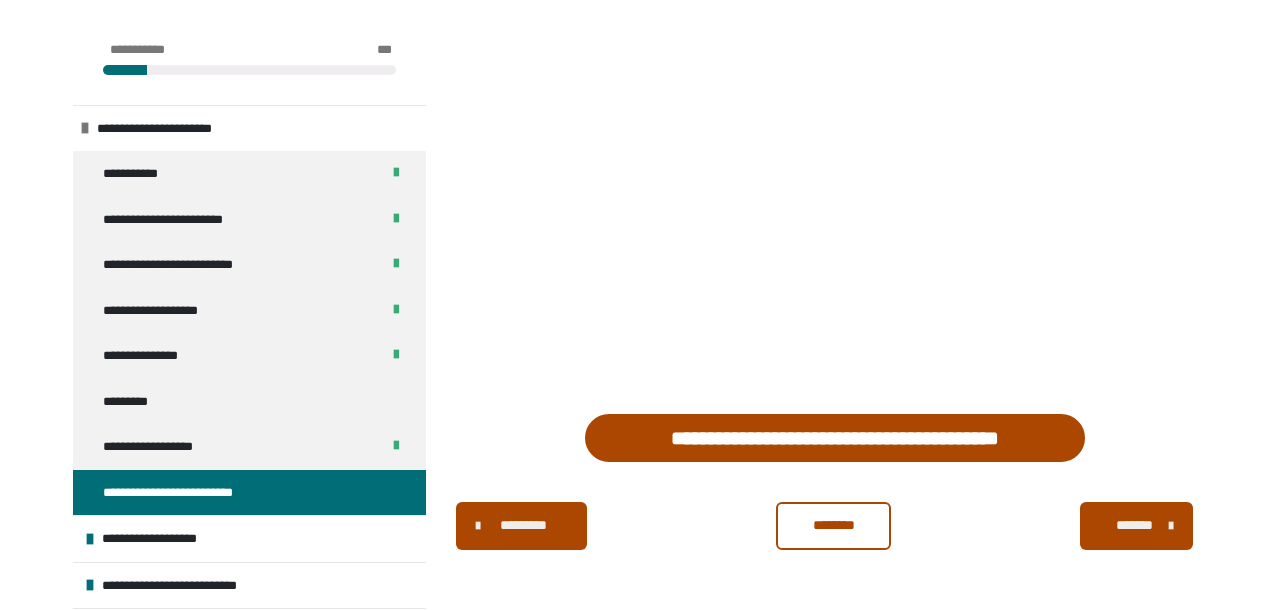 click on "********" at bounding box center (834, 525) 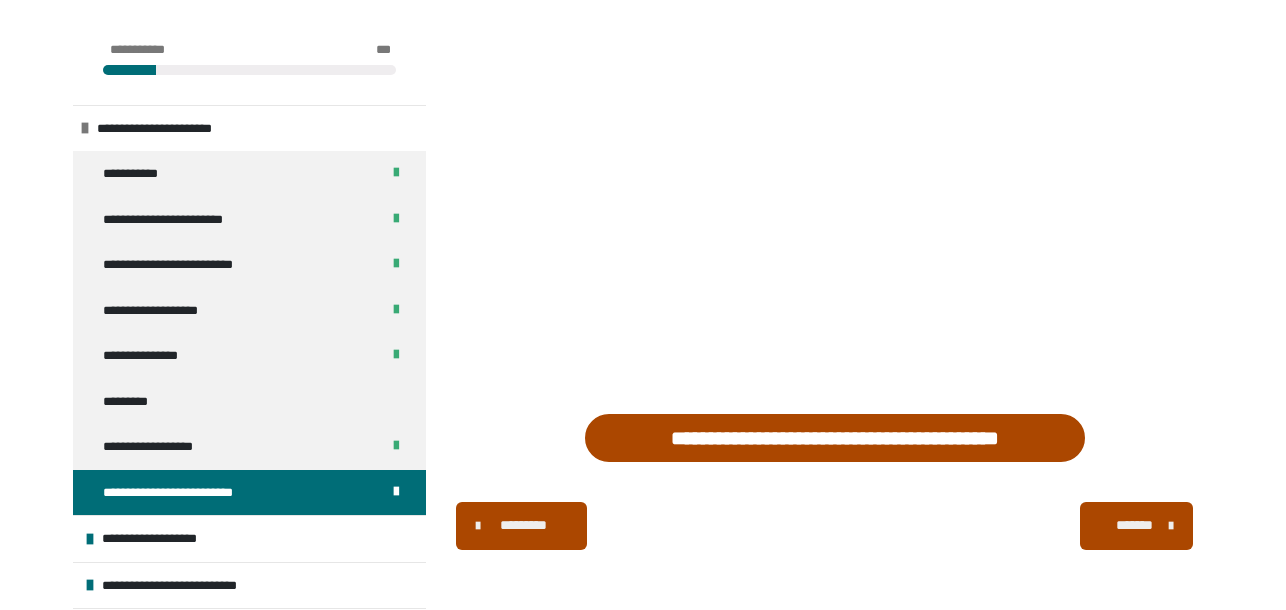 click on "*******" at bounding box center [1134, 525] 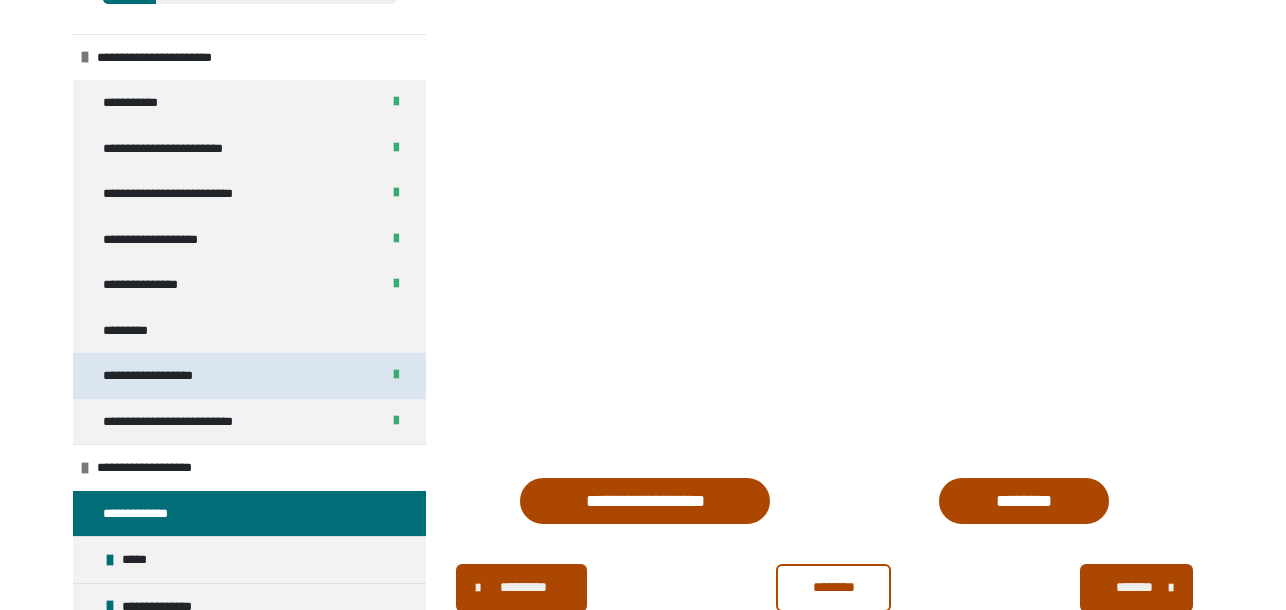 scroll, scrollTop: 178, scrollLeft: 0, axis: vertical 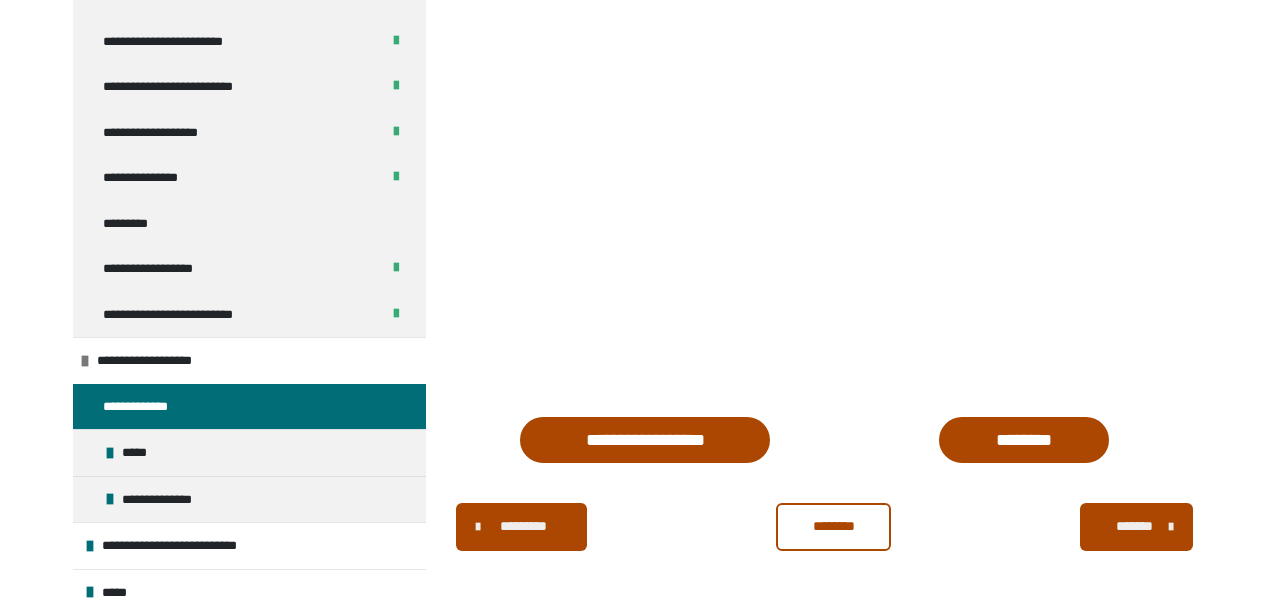 click on "********" at bounding box center [834, 526] 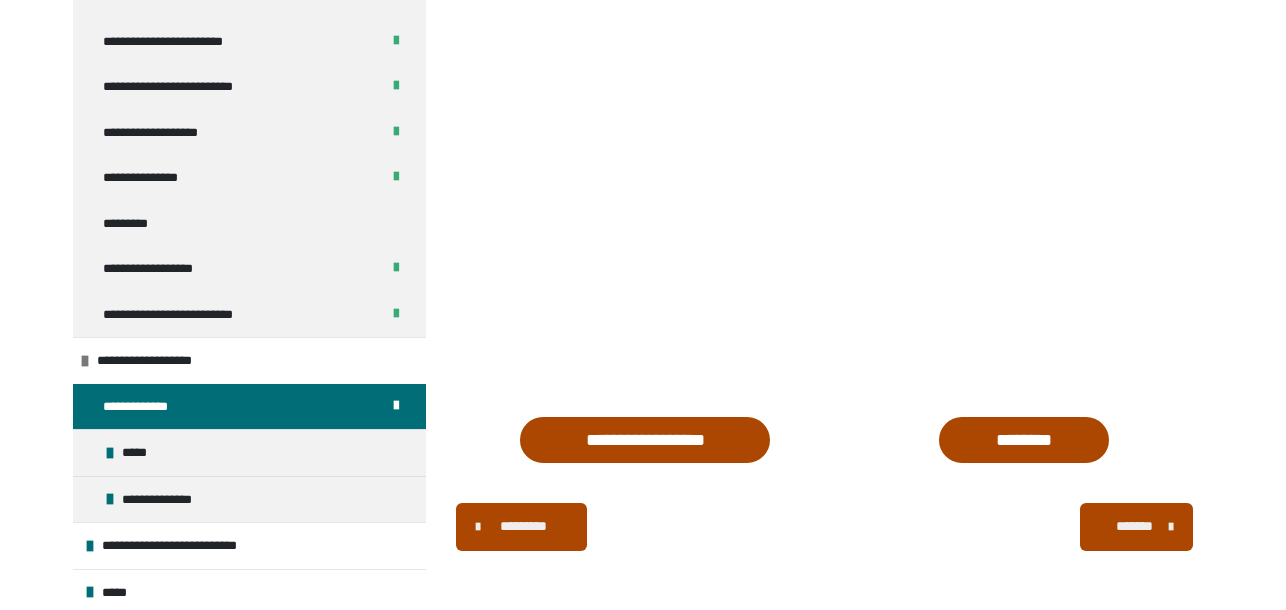 click on "*******" at bounding box center (1134, 526) 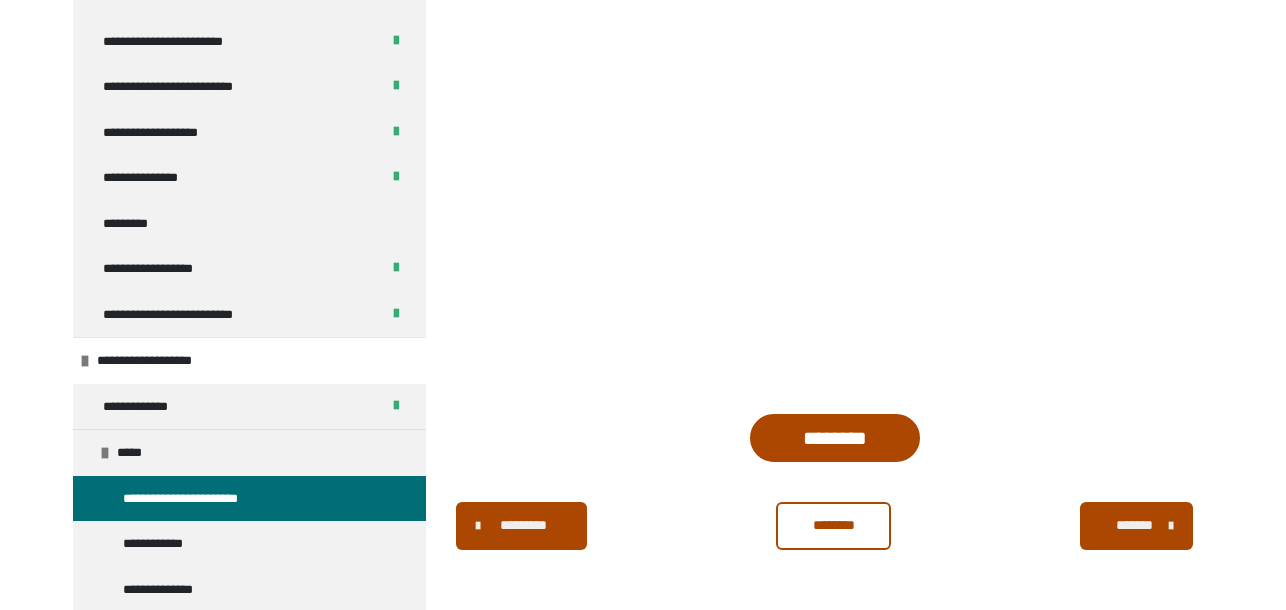 scroll, scrollTop: 419, scrollLeft: 0, axis: vertical 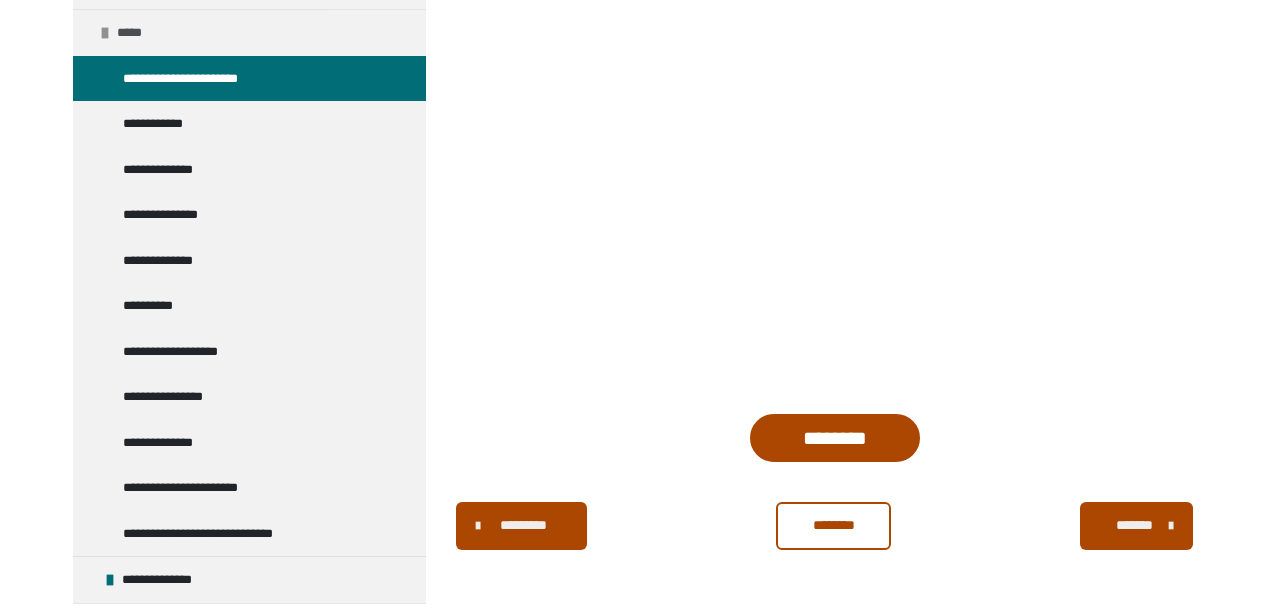 click at bounding box center [105, 33] 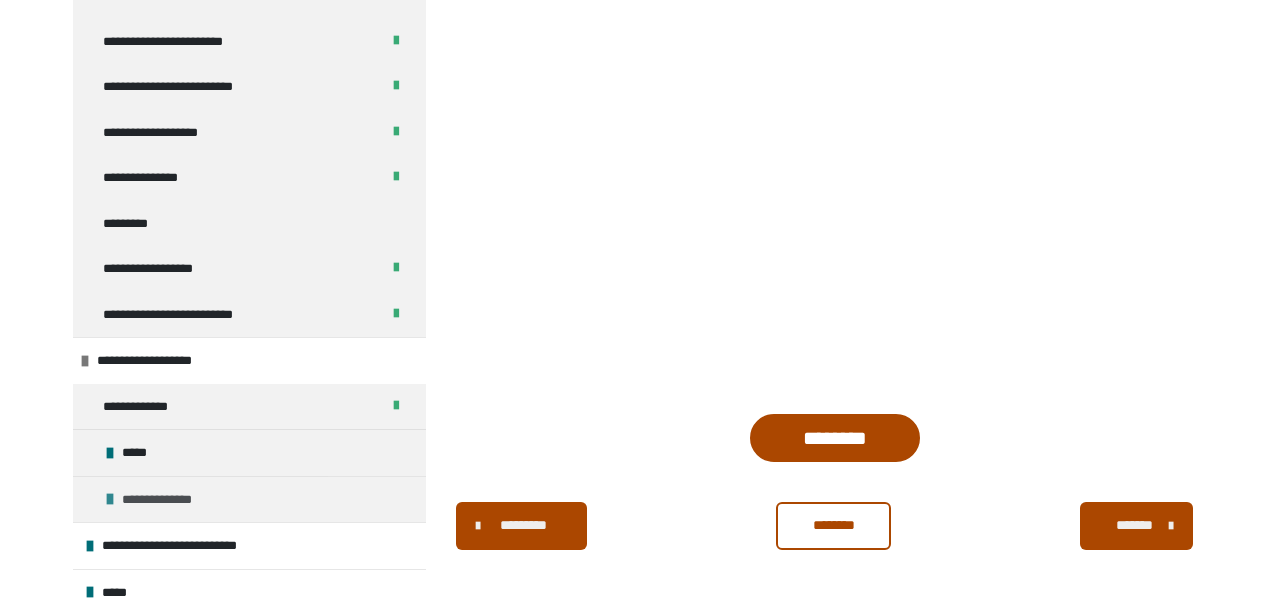 click at bounding box center (110, 499) 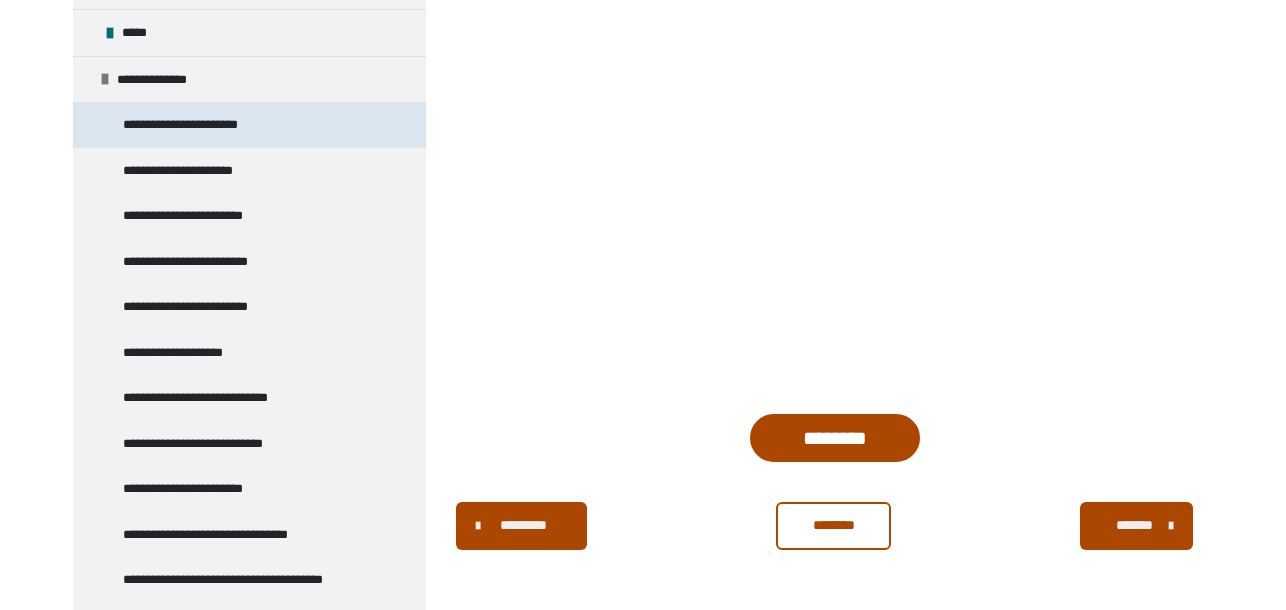 click on "**********" at bounding box center [208, 125] 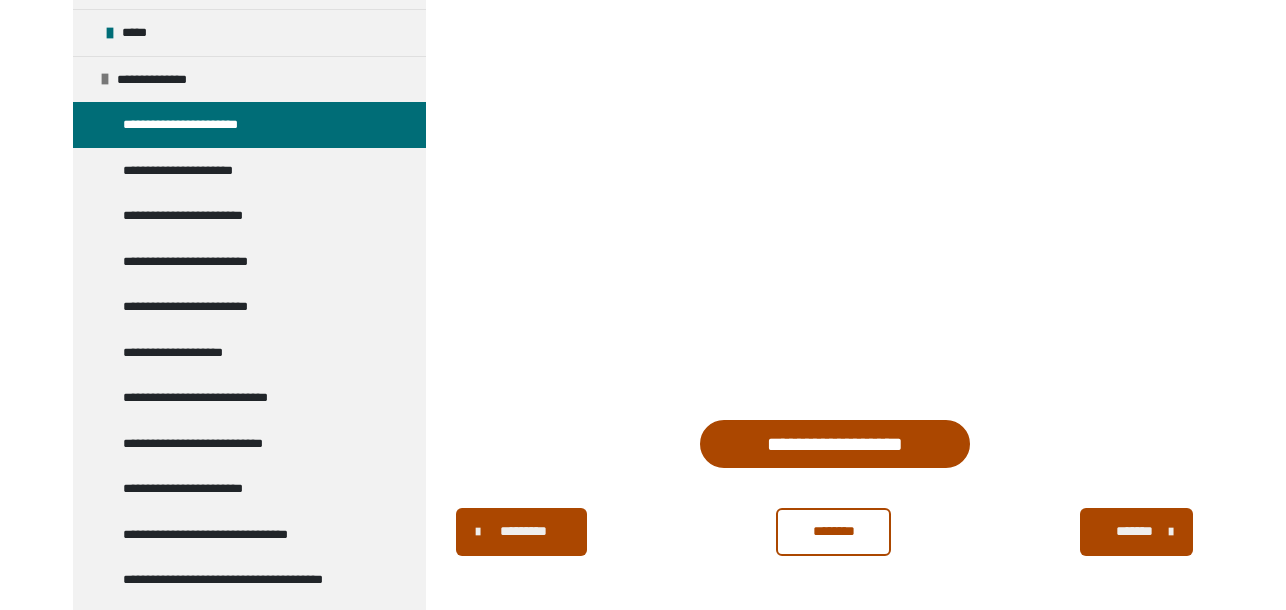 scroll, scrollTop: 419, scrollLeft: 0, axis: vertical 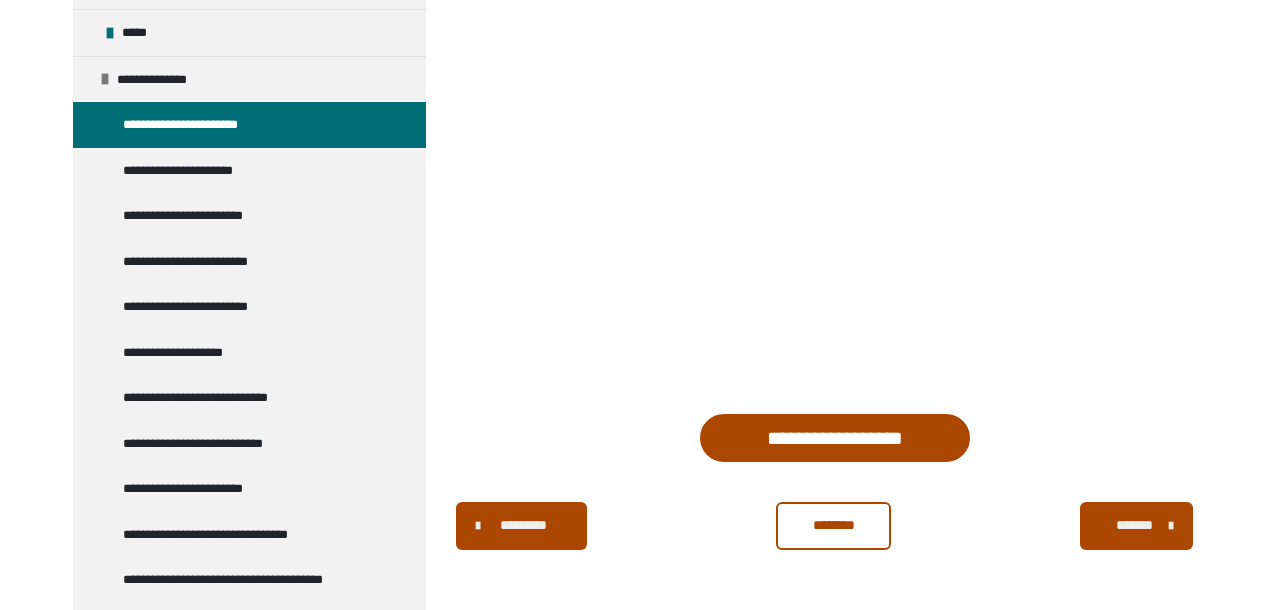 click on "*******" at bounding box center (1134, 525) 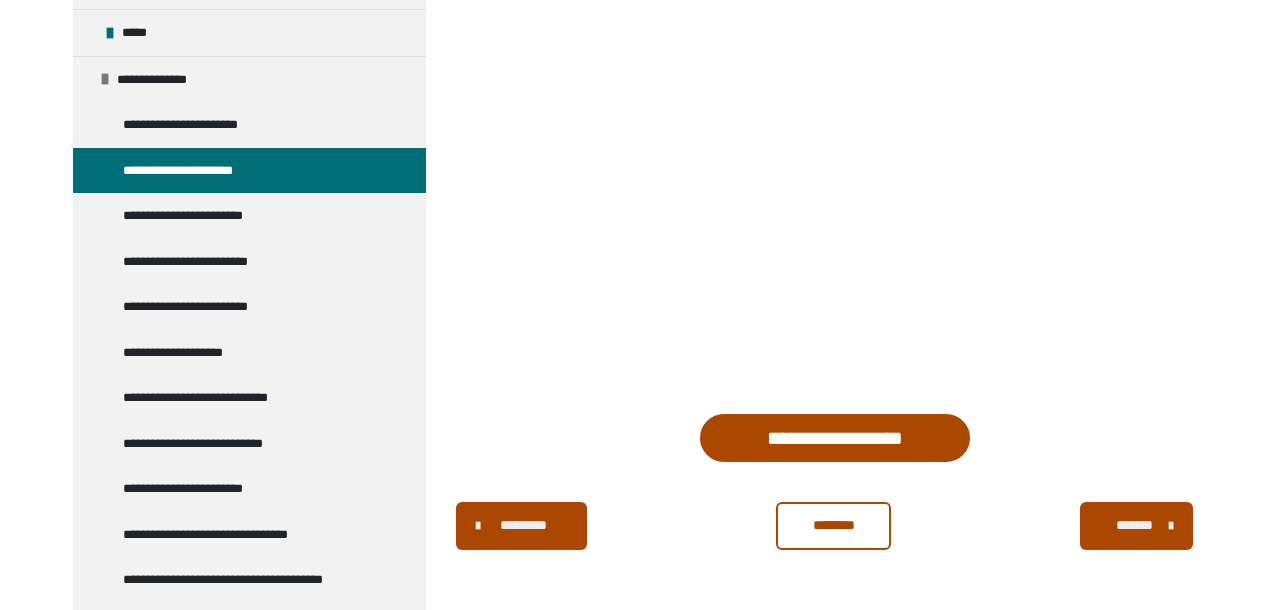 scroll, scrollTop: 351, scrollLeft: 0, axis: vertical 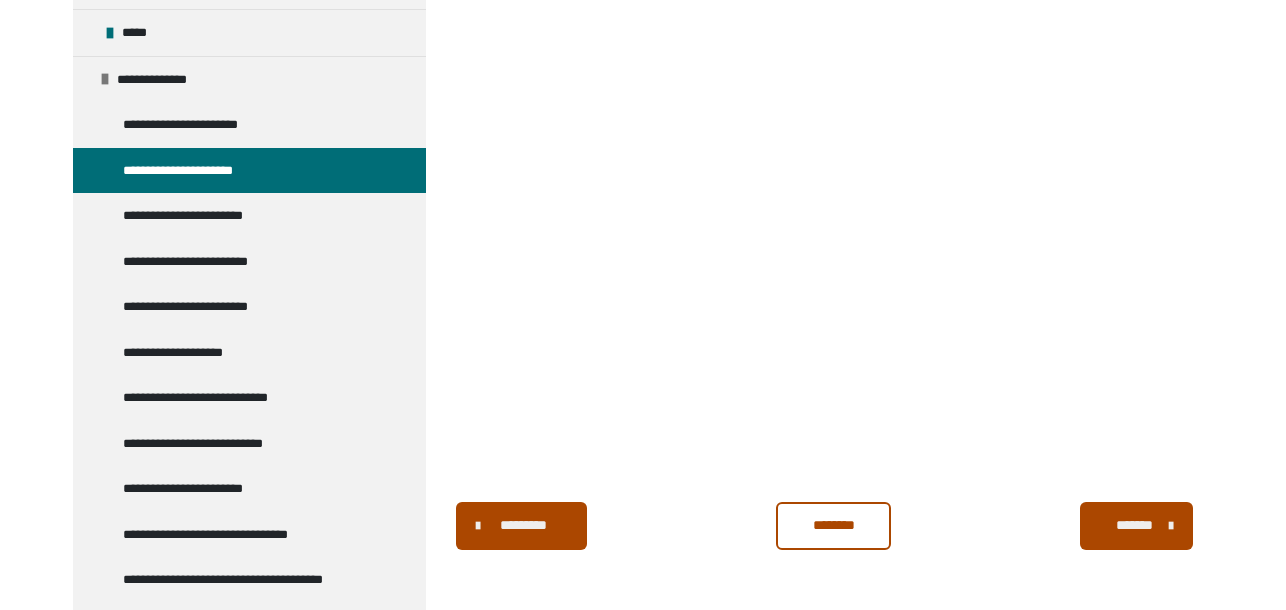 click on "*********" at bounding box center [523, 525] 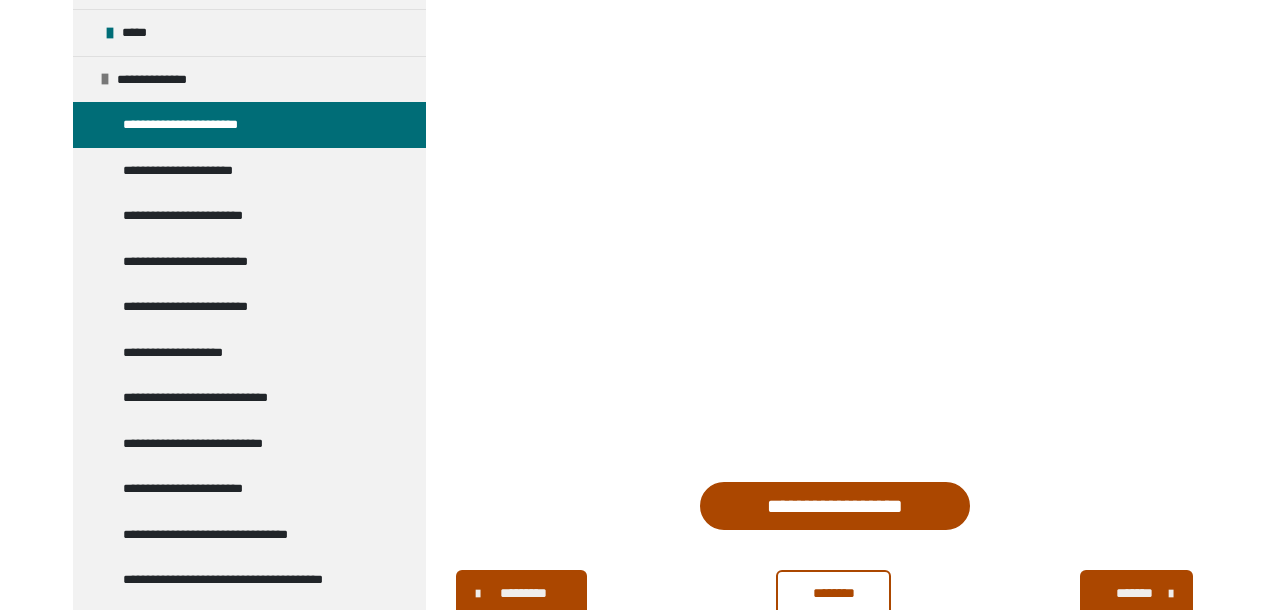 click on "********" at bounding box center (834, 593) 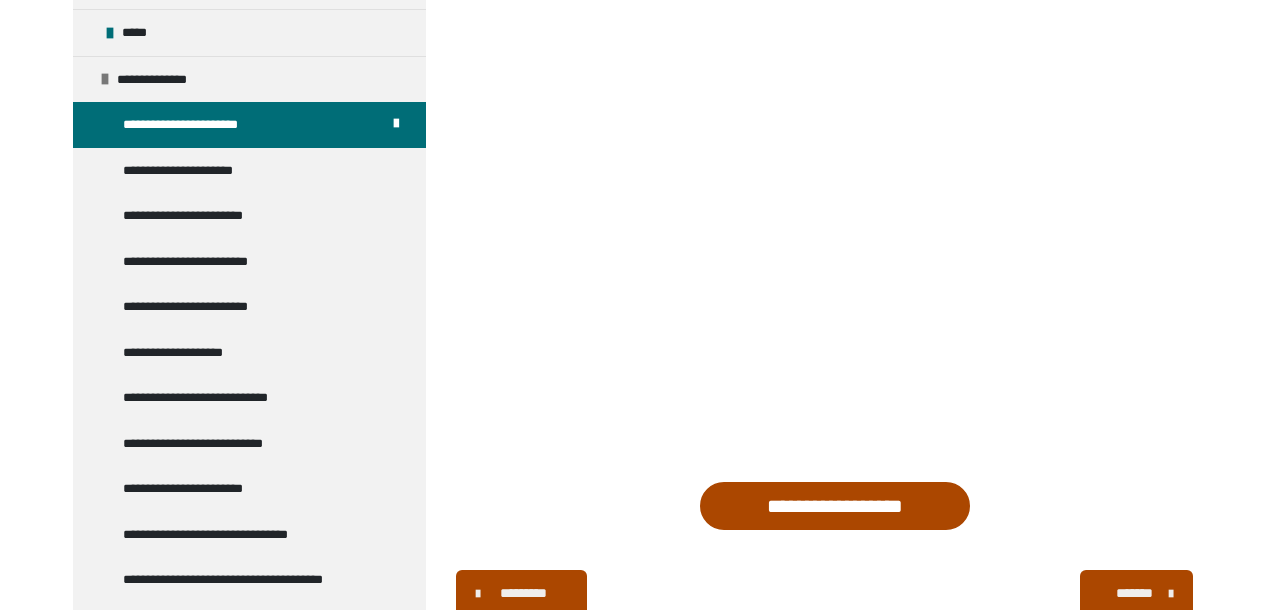 click on "*******" at bounding box center [1134, 593] 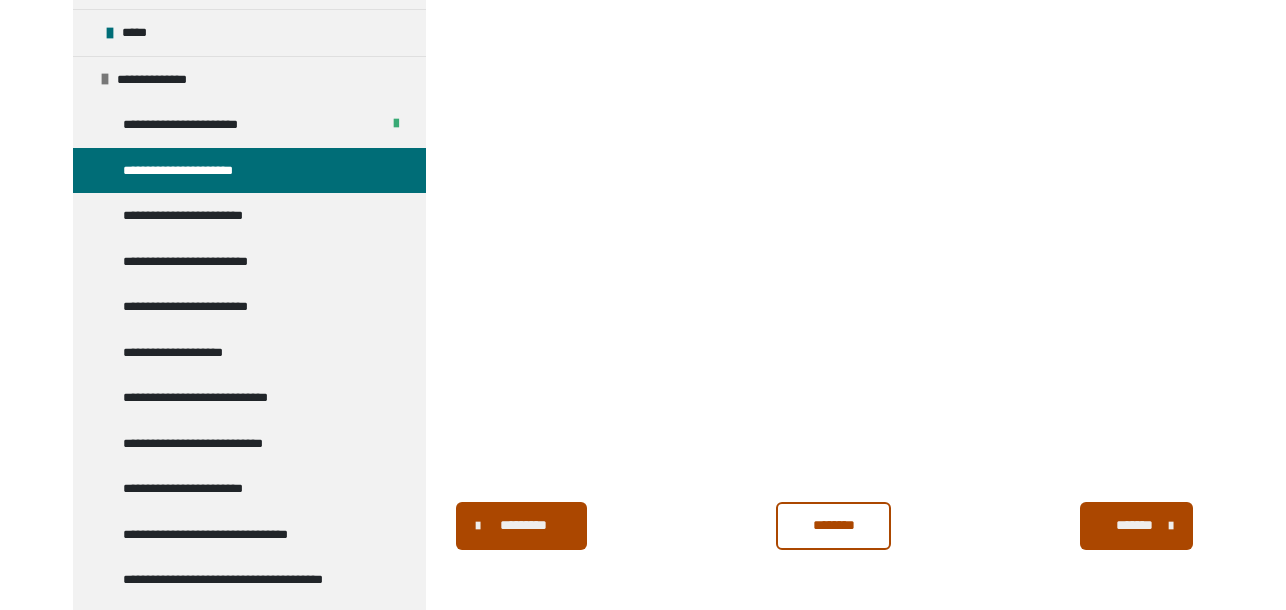 click on "********" at bounding box center [834, 525] 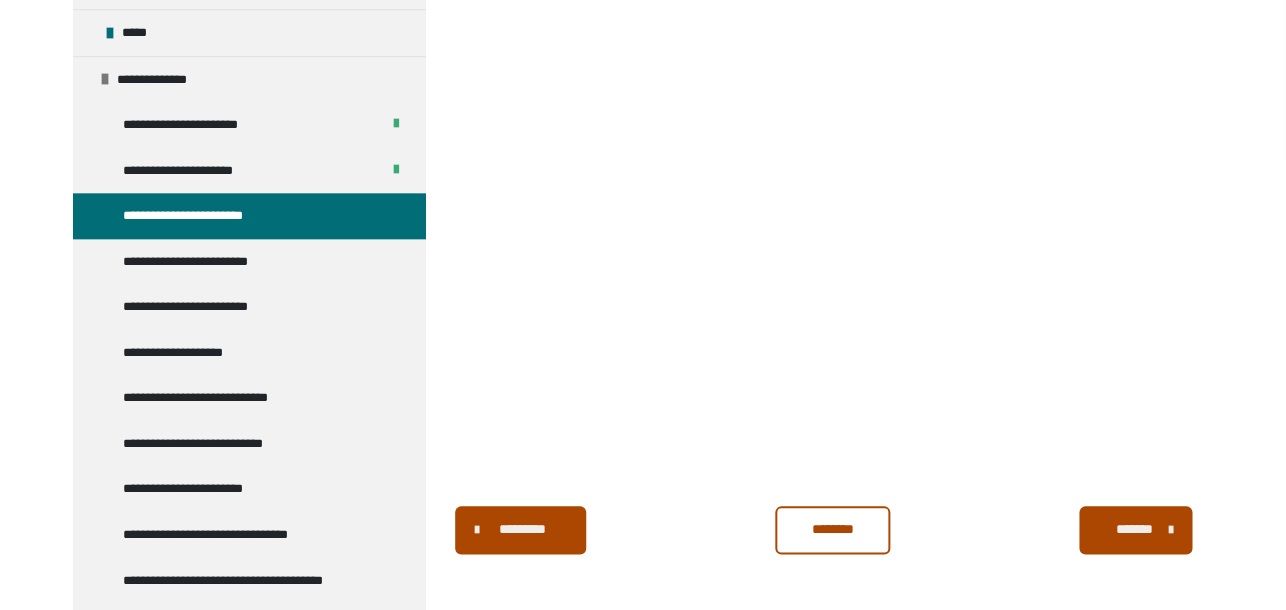 scroll, scrollTop: 347, scrollLeft: 0, axis: vertical 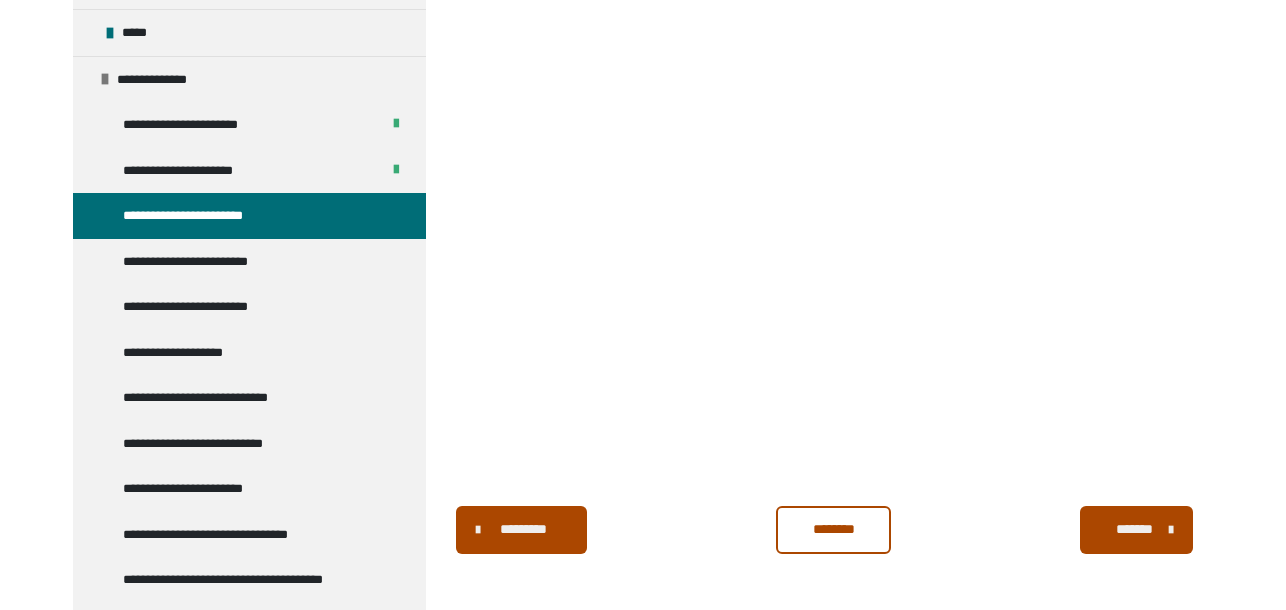 click on "*******" at bounding box center [1134, 529] 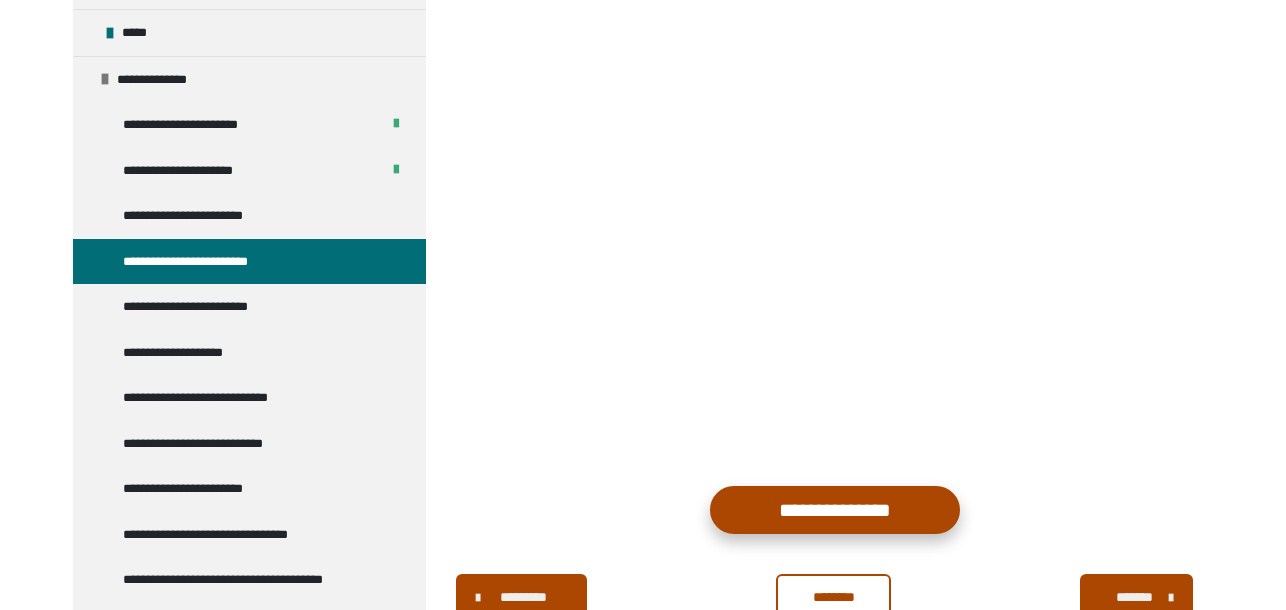 click on "**********" at bounding box center (835, 510) 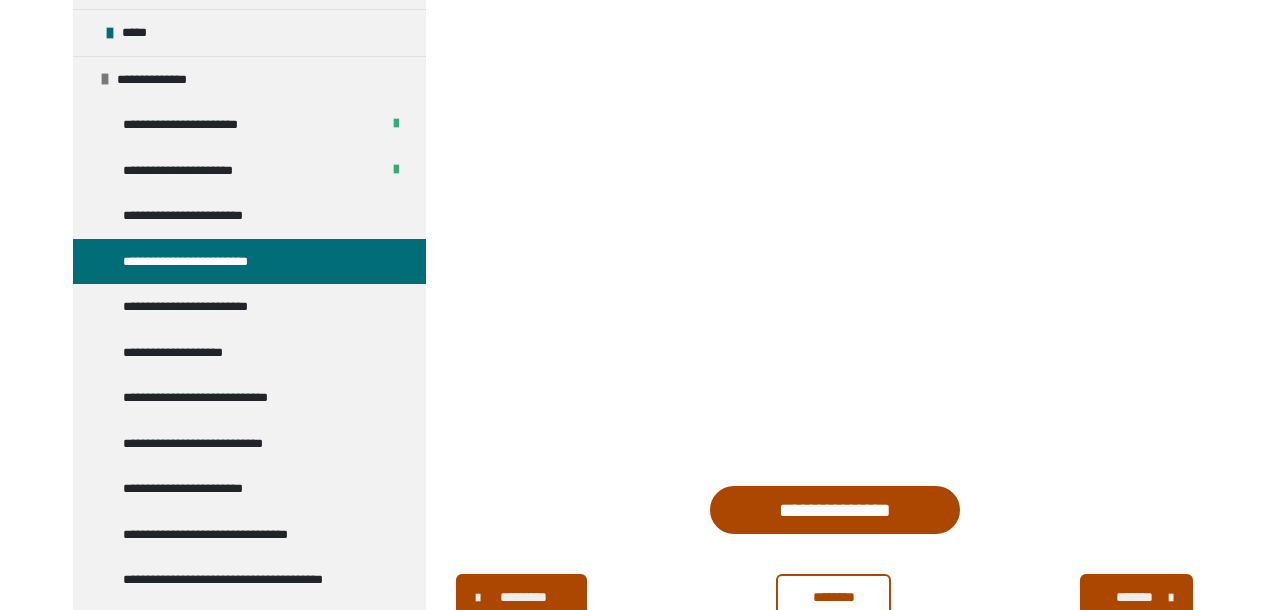 click on "*******" at bounding box center [1134, 597] 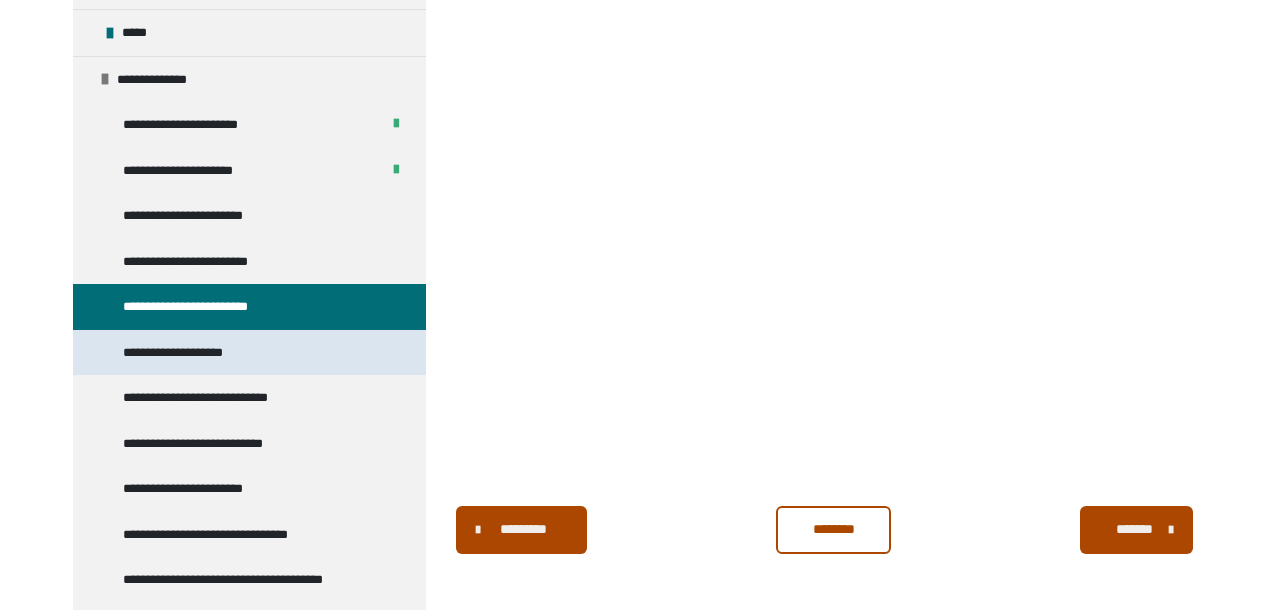 scroll, scrollTop: 698, scrollLeft: 0, axis: vertical 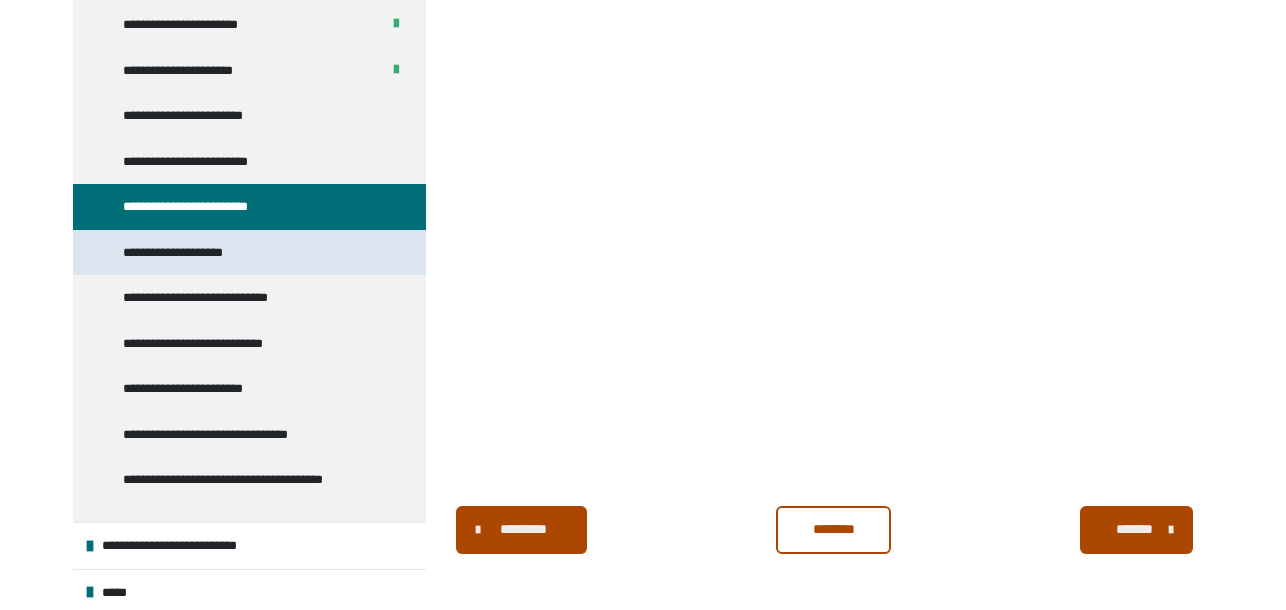 click on "**********" at bounding box center (195, 253) 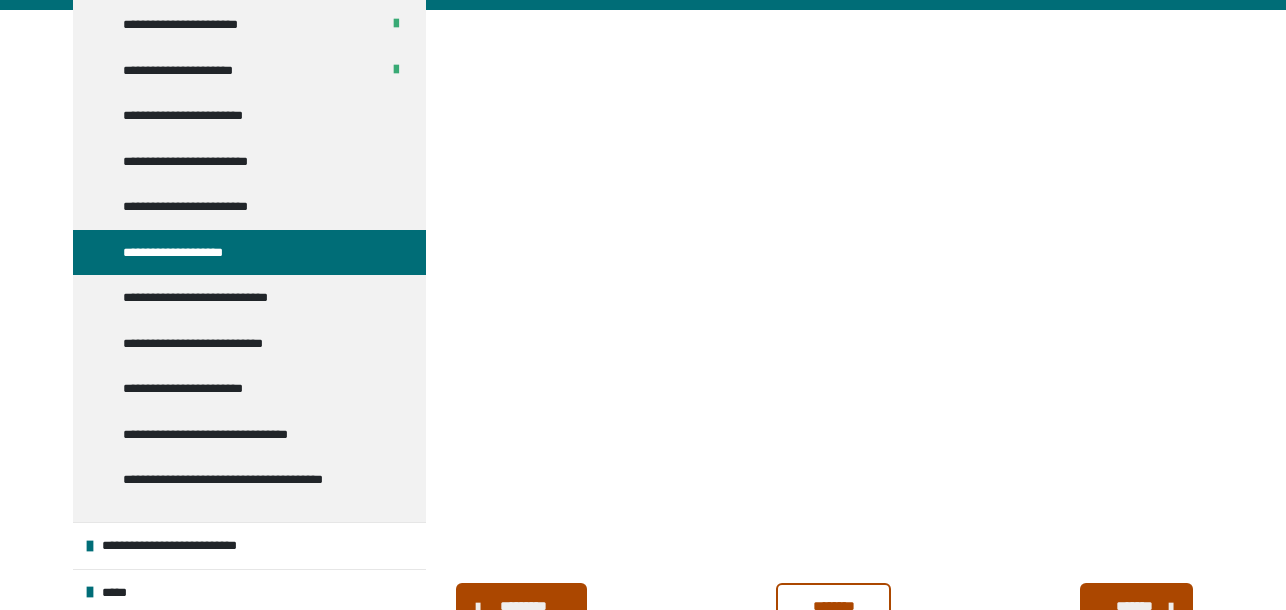 scroll, scrollTop: 0, scrollLeft: 0, axis: both 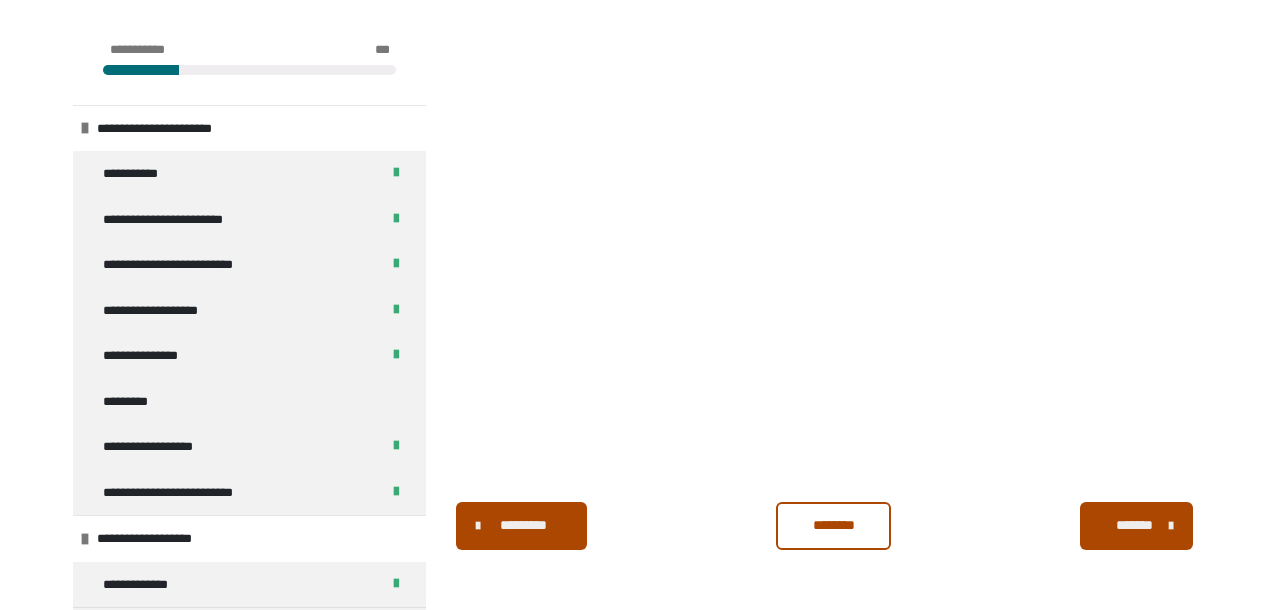 click on "*******" at bounding box center [1134, 525] 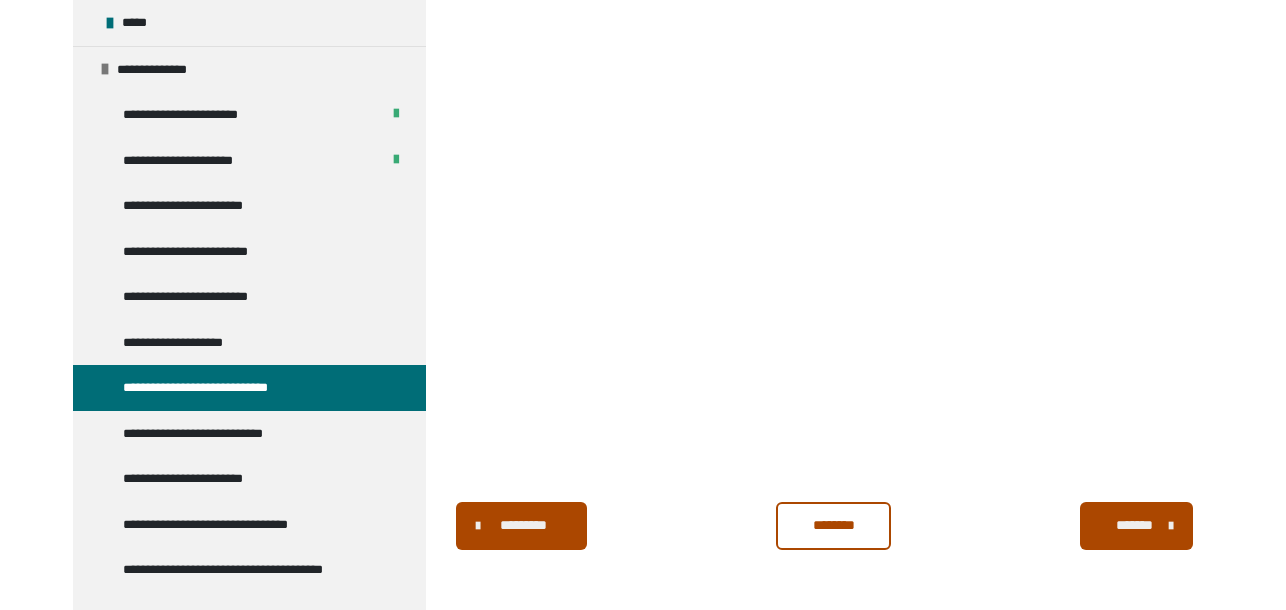 scroll, scrollTop: 698, scrollLeft: 0, axis: vertical 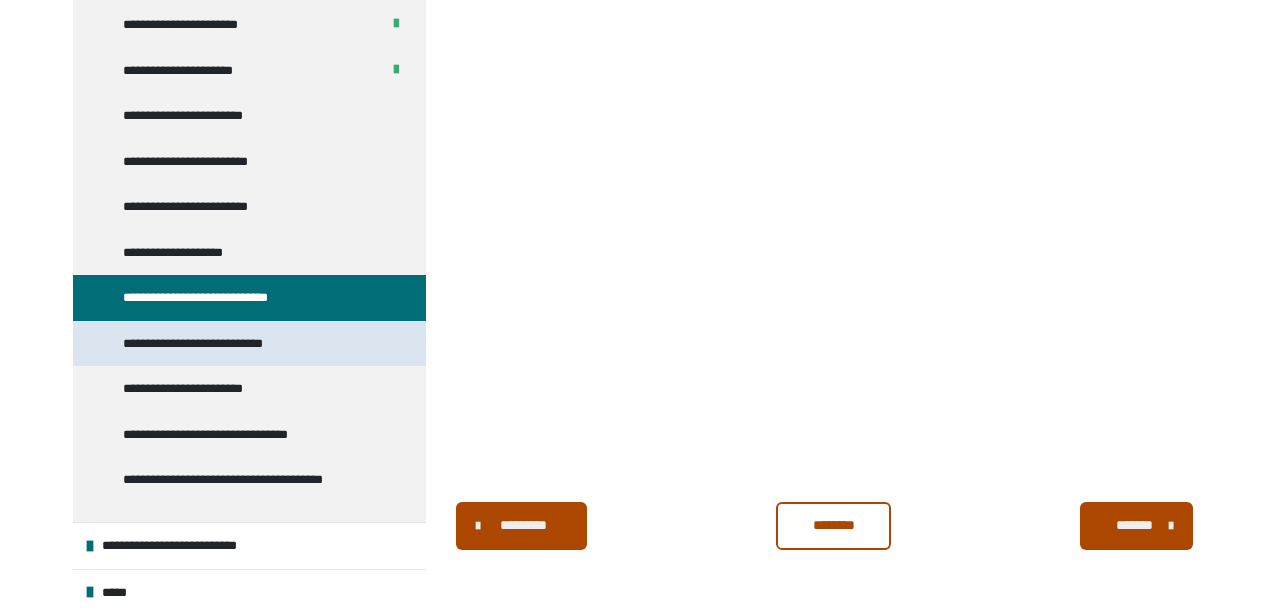 click on "**********" at bounding box center [228, 344] 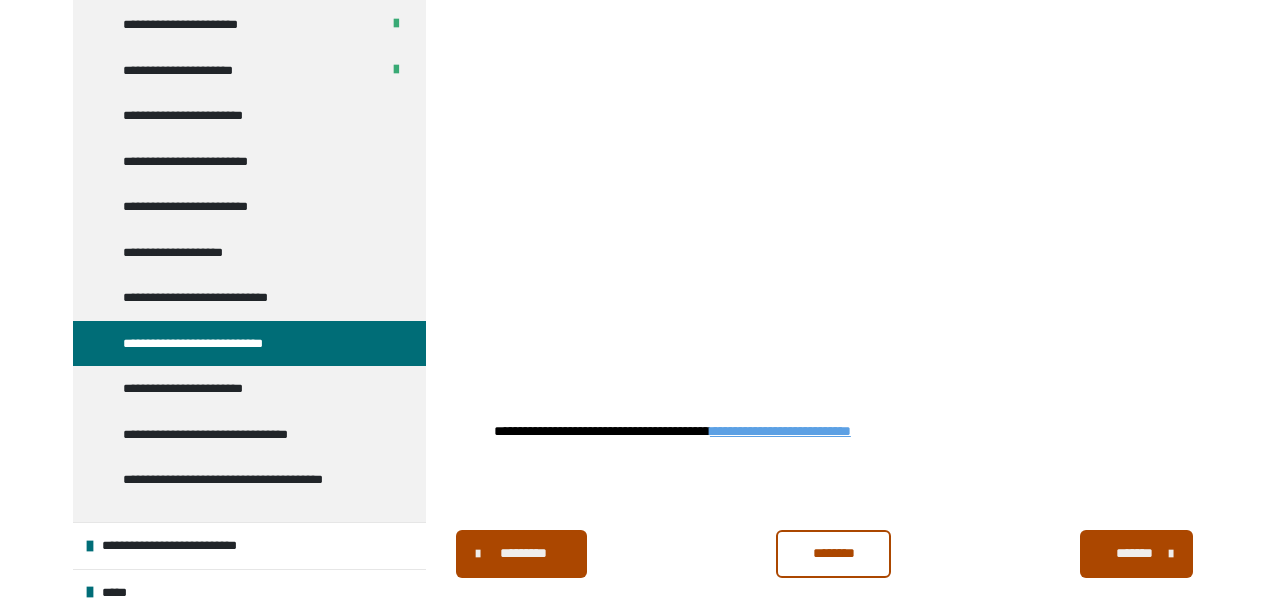 scroll, scrollTop: 506, scrollLeft: 0, axis: vertical 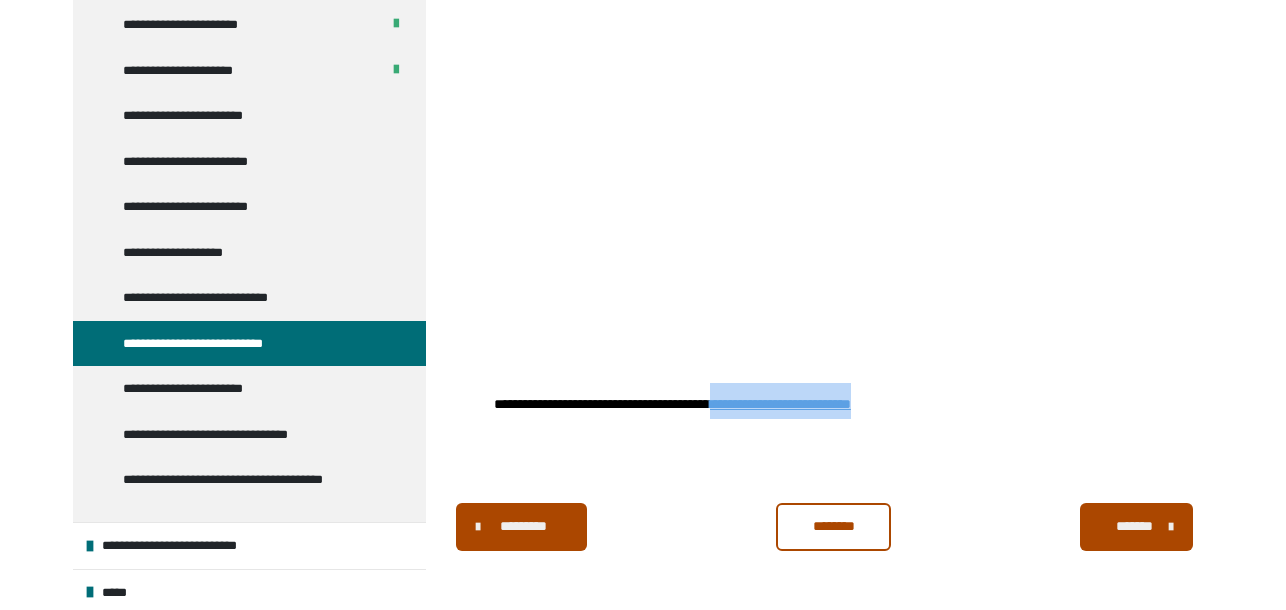 drag, startPoint x: 943, startPoint y: 401, endPoint x: 756, endPoint y: 400, distance: 187.00267 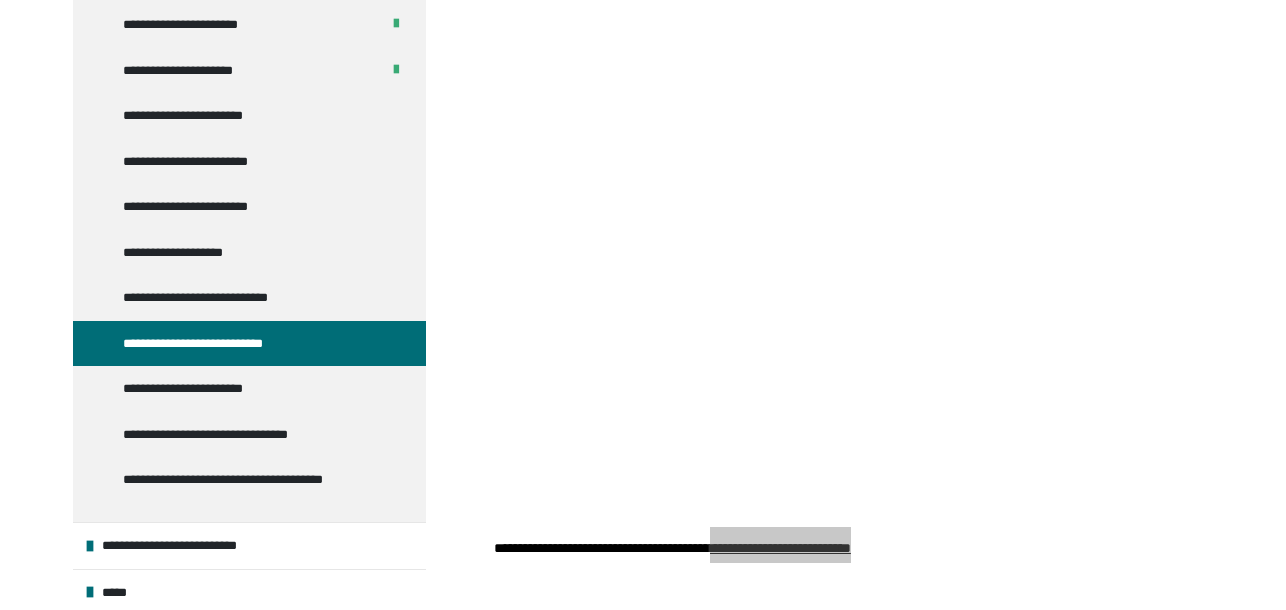 scroll, scrollTop: 335, scrollLeft: 0, axis: vertical 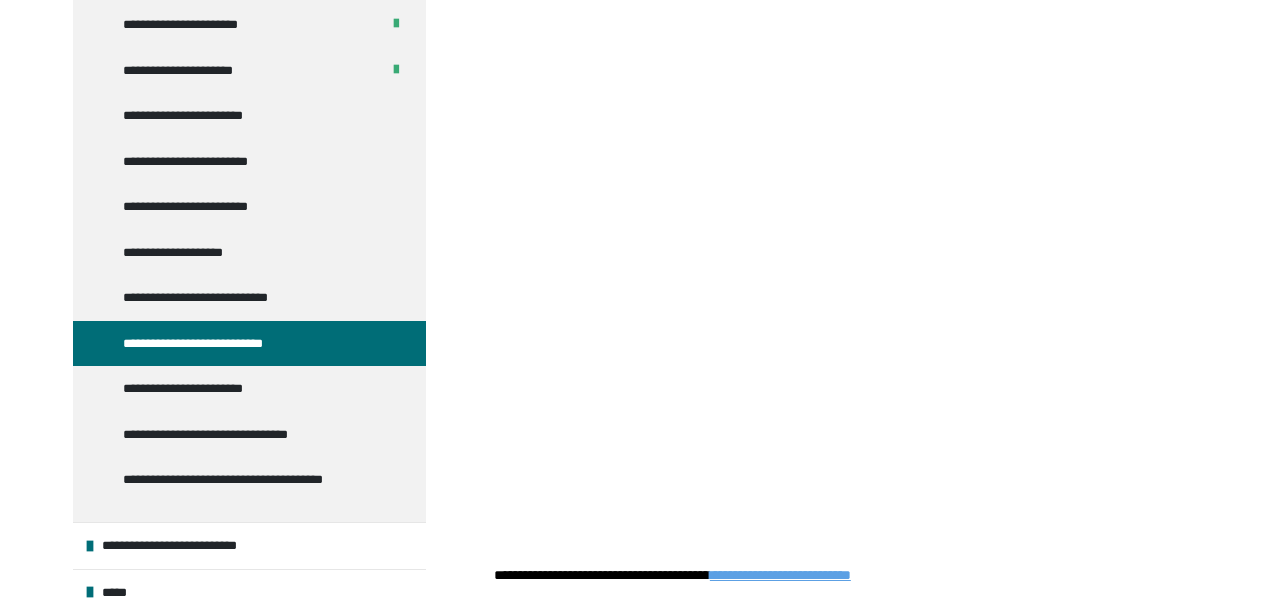 click at bounding box center [834, 245] 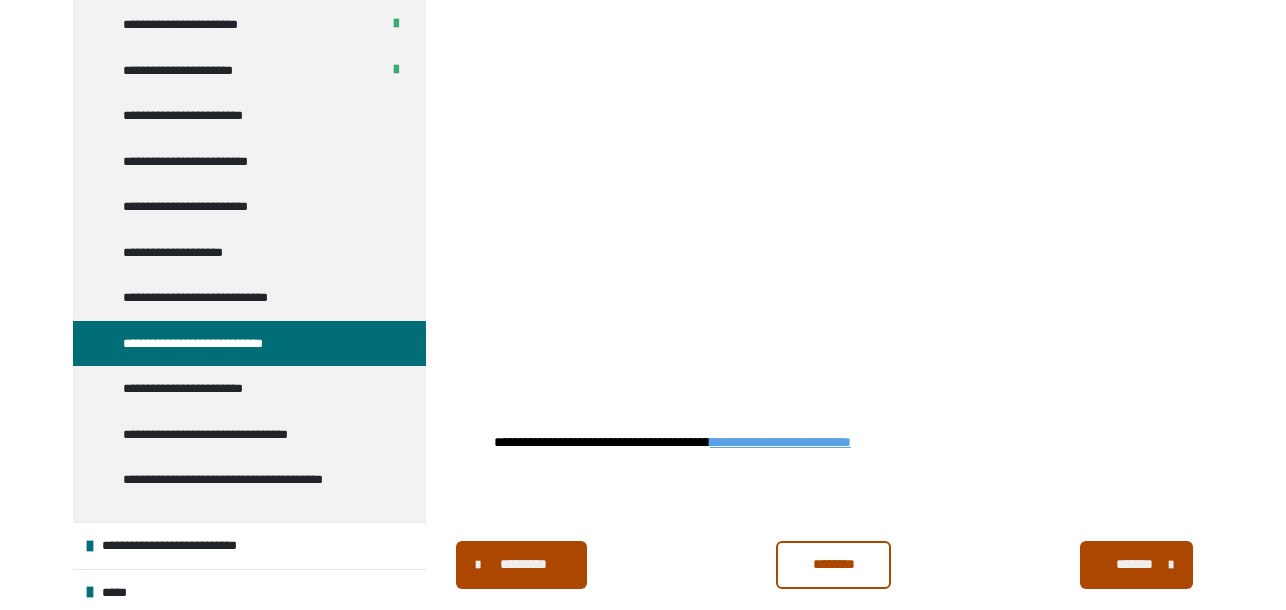 scroll, scrollTop: 506, scrollLeft: 0, axis: vertical 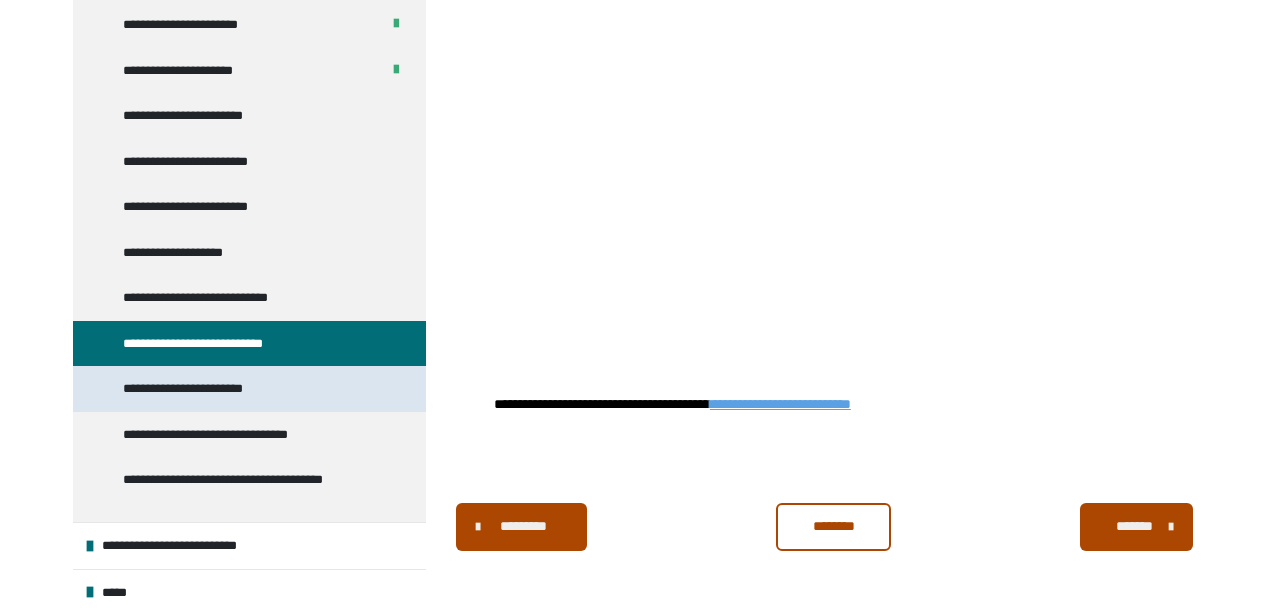 click on "**********" at bounding box center (208, 389) 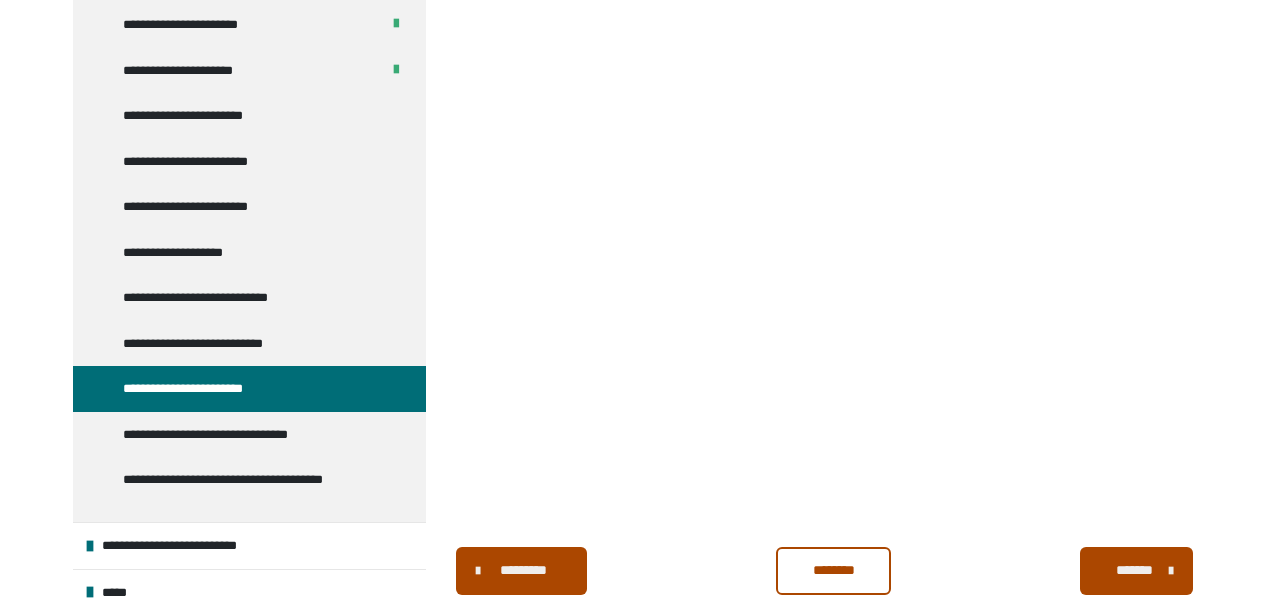 scroll, scrollTop: 322, scrollLeft: 0, axis: vertical 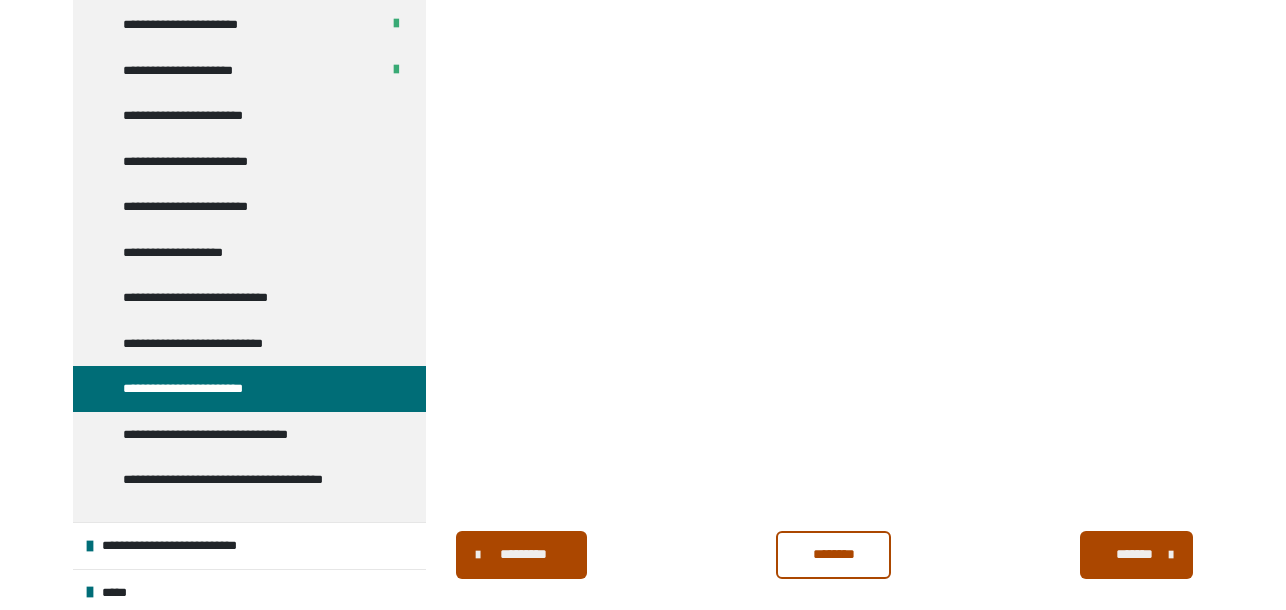 click on "*******" at bounding box center [1134, 554] 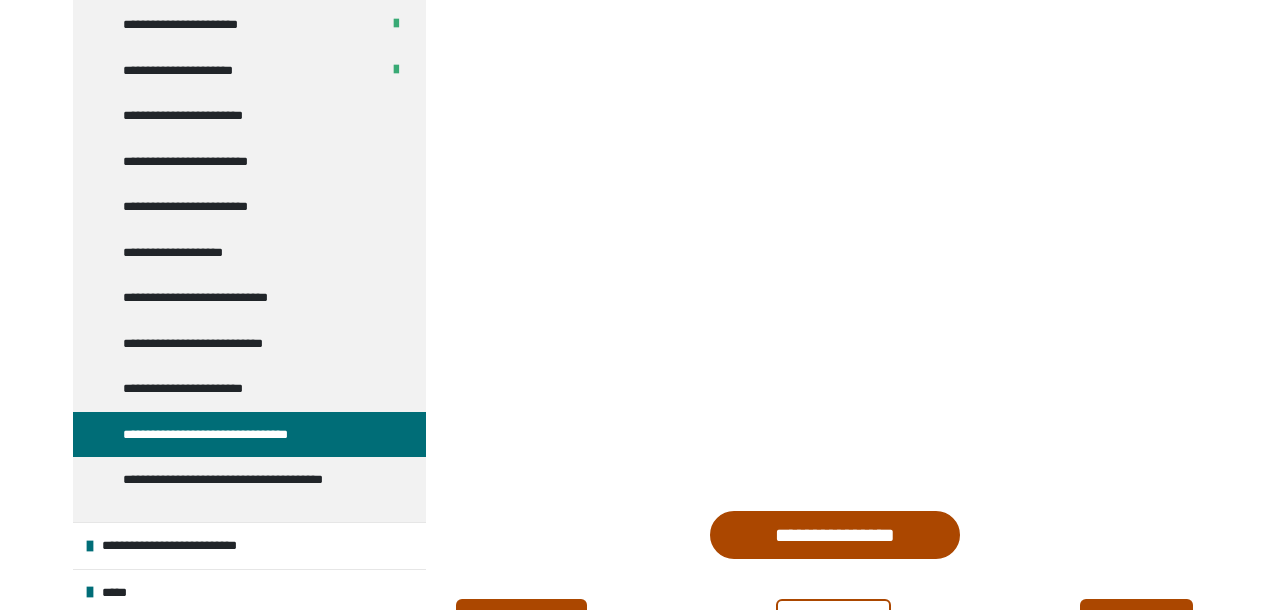scroll, scrollTop: 419, scrollLeft: 0, axis: vertical 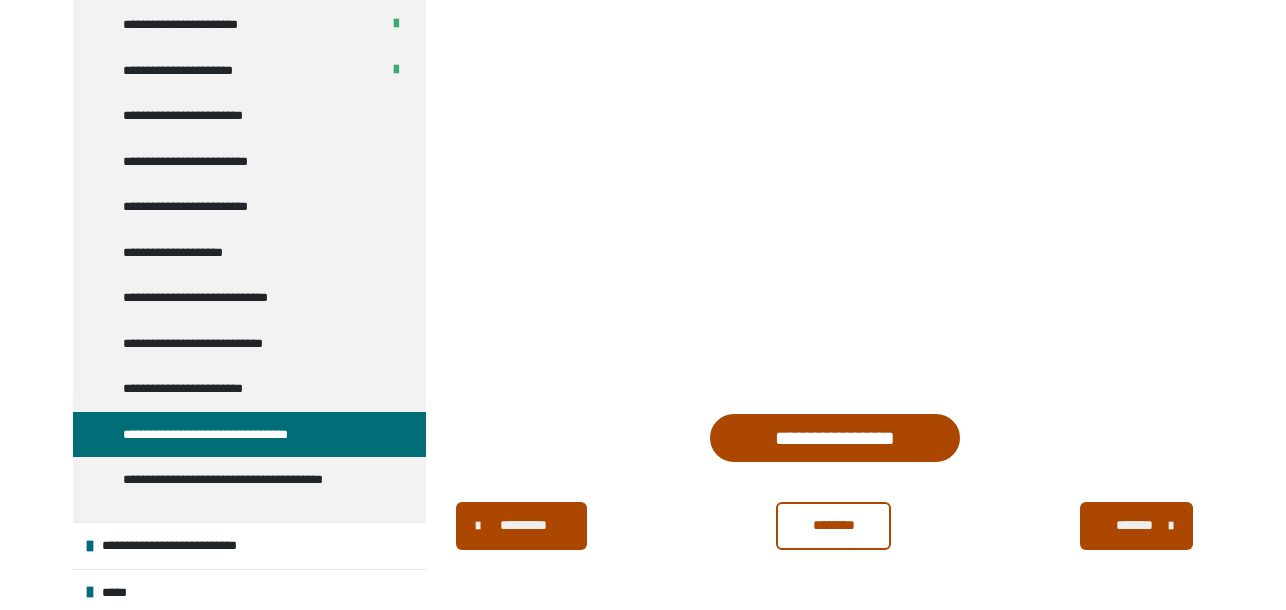 click on "*******" at bounding box center (1134, 525) 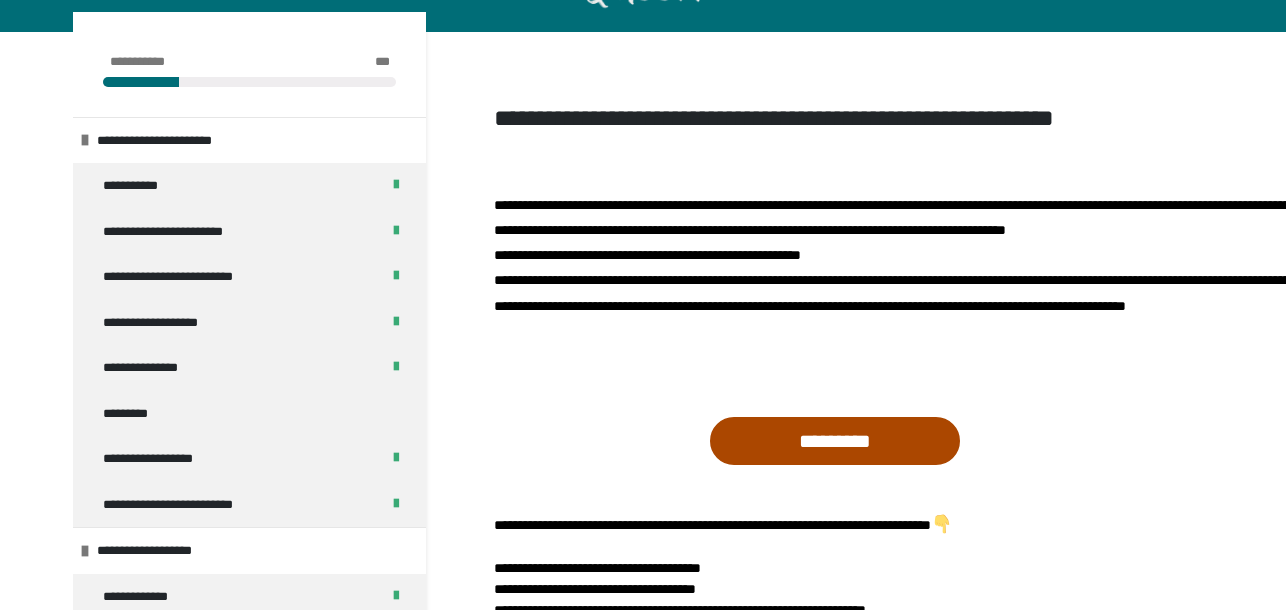 scroll, scrollTop: 214, scrollLeft: 0, axis: vertical 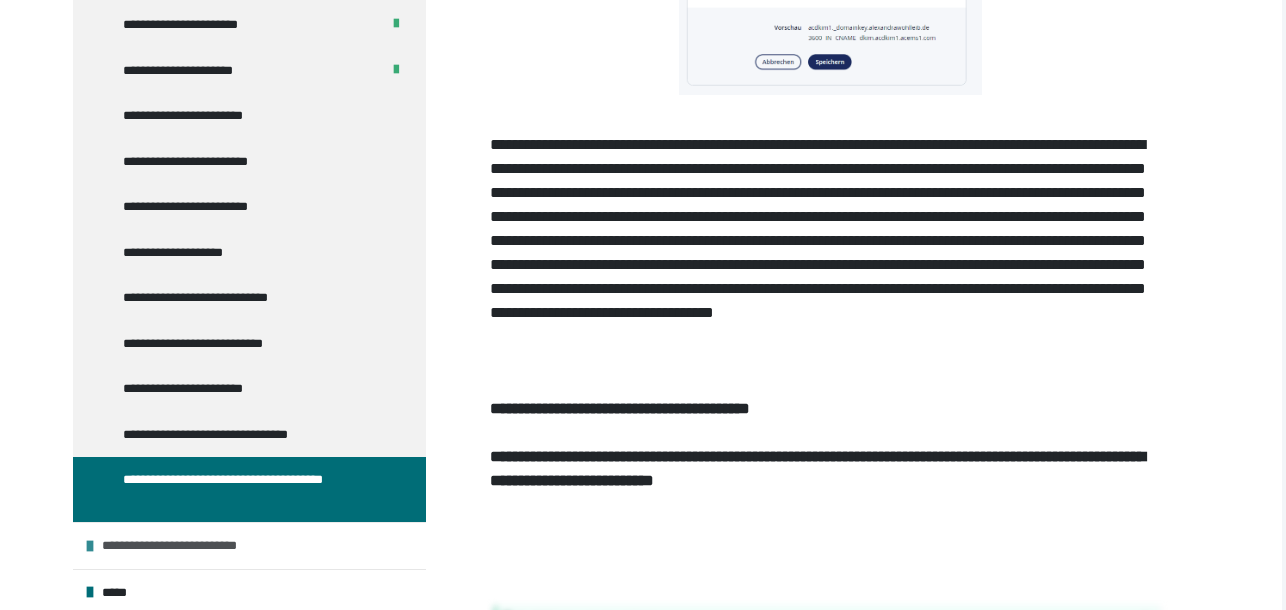 click at bounding box center [90, 546] 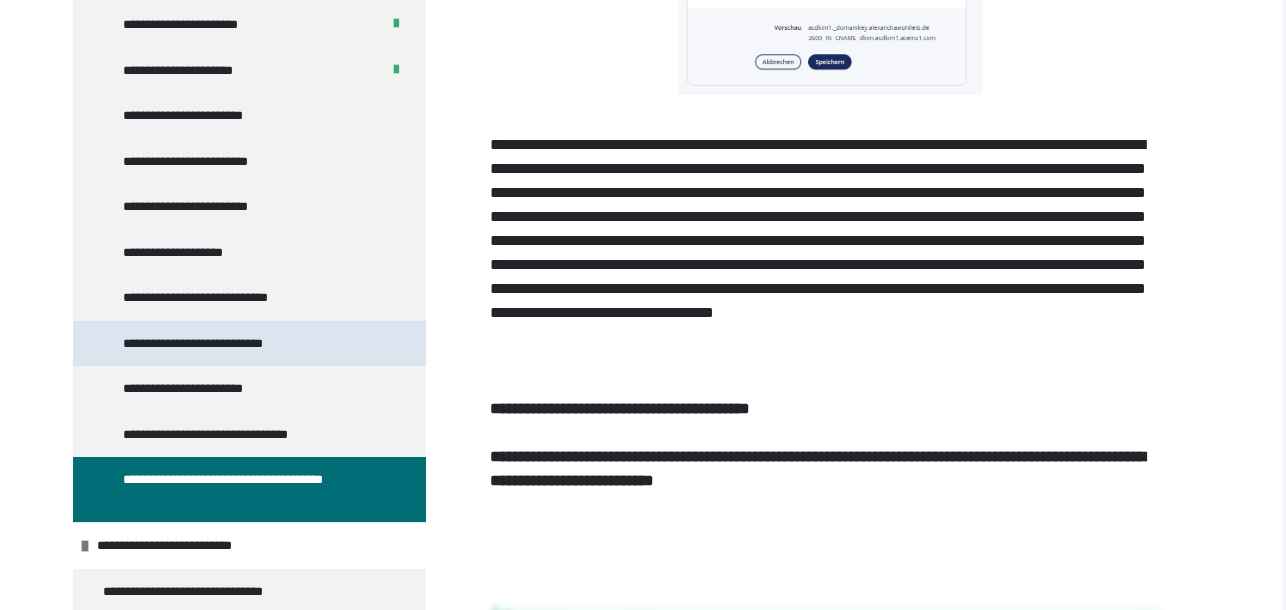 scroll, scrollTop: 834, scrollLeft: 0, axis: vertical 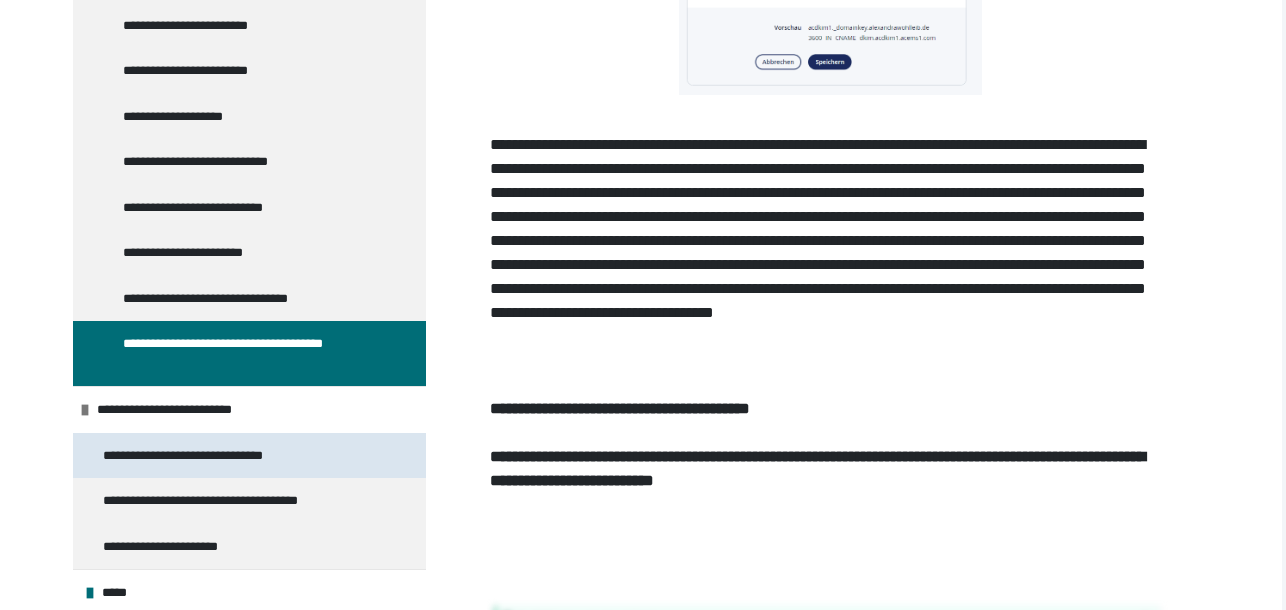 click on "**********" at bounding box center (214, 456) 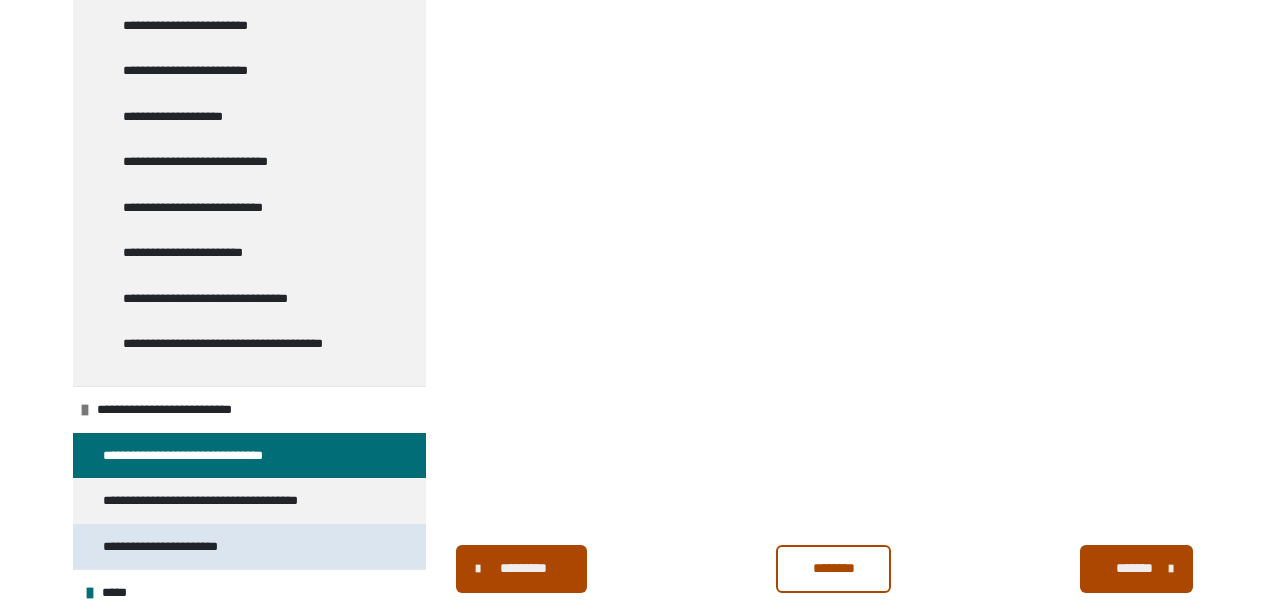 scroll, scrollTop: 351, scrollLeft: 0, axis: vertical 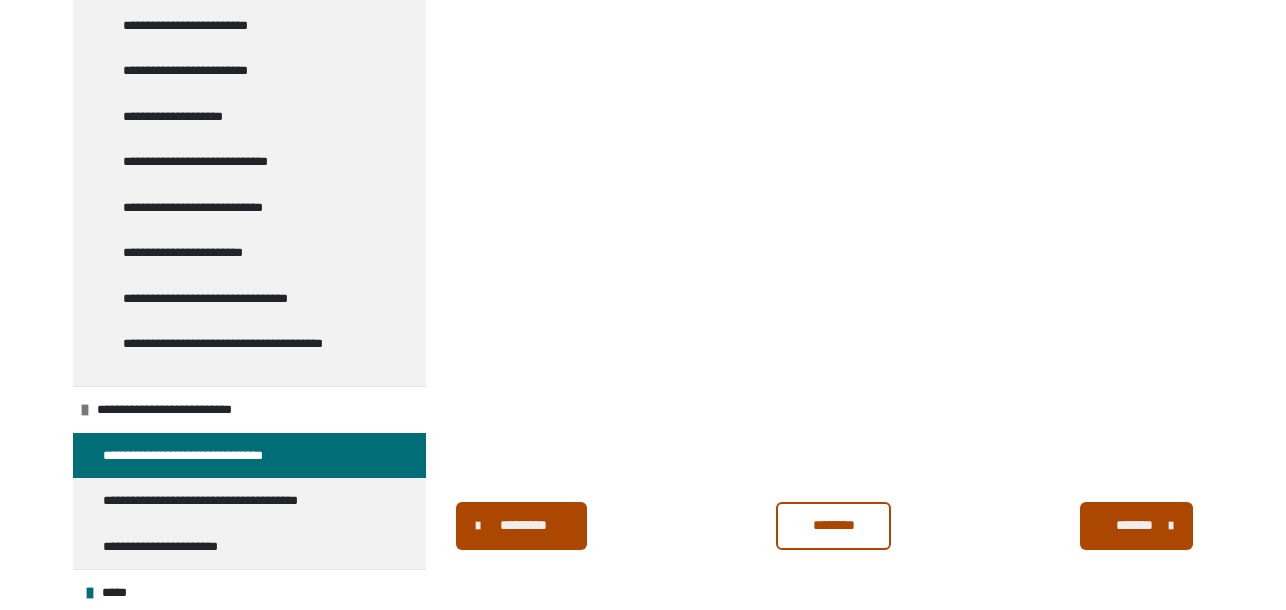 click on "*******" at bounding box center [1134, 525] 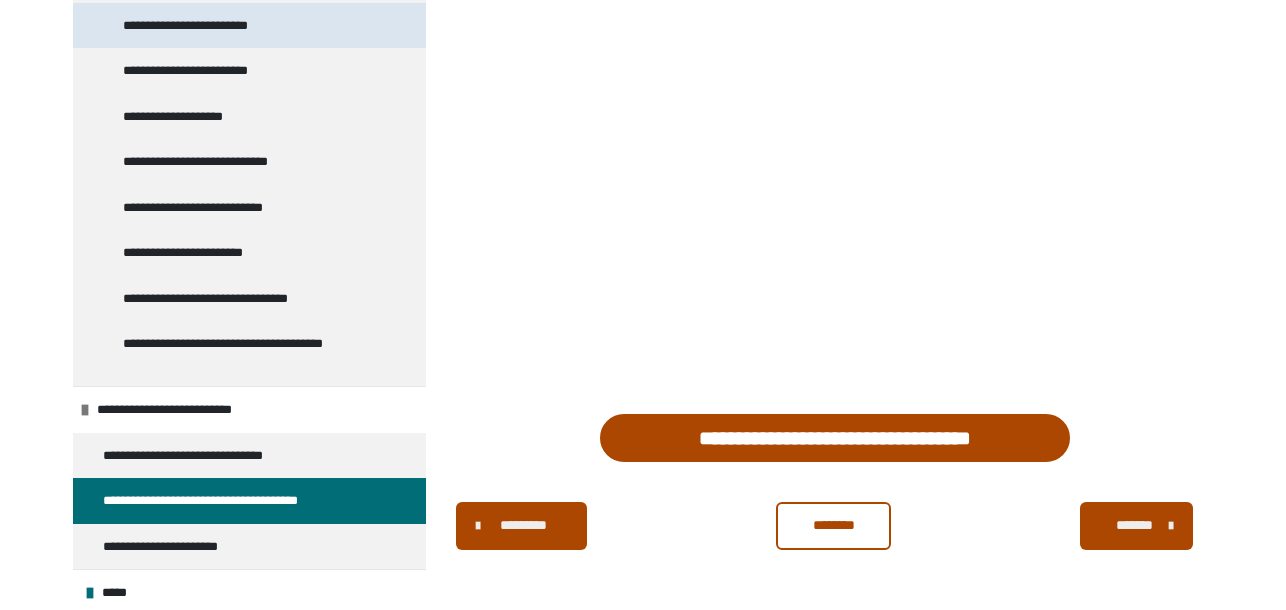 scroll, scrollTop: 191, scrollLeft: 0, axis: vertical 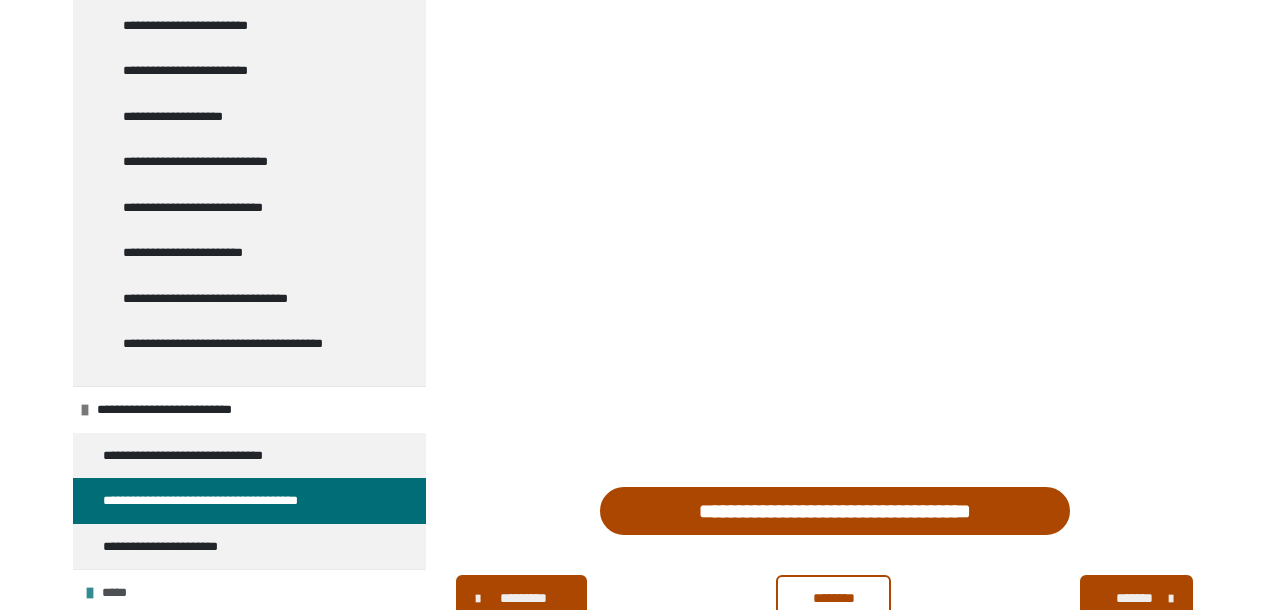 click at bounding box center [90, 593] 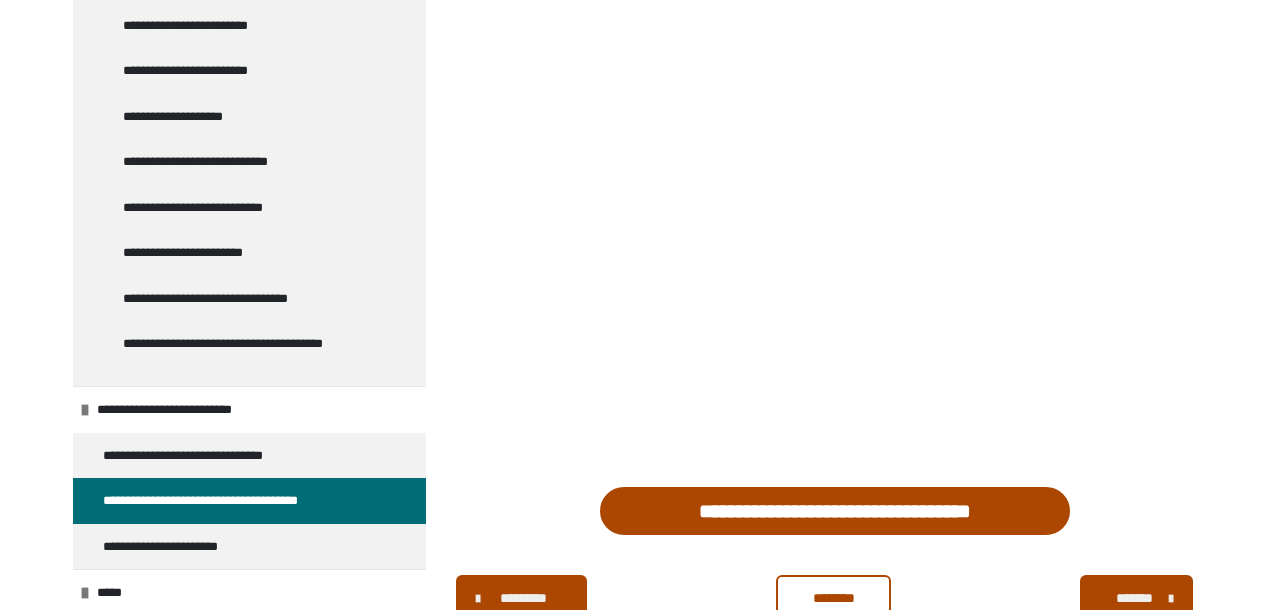 scroll, scrollTop: 1016, scrollLeft: 0, axis: vertical 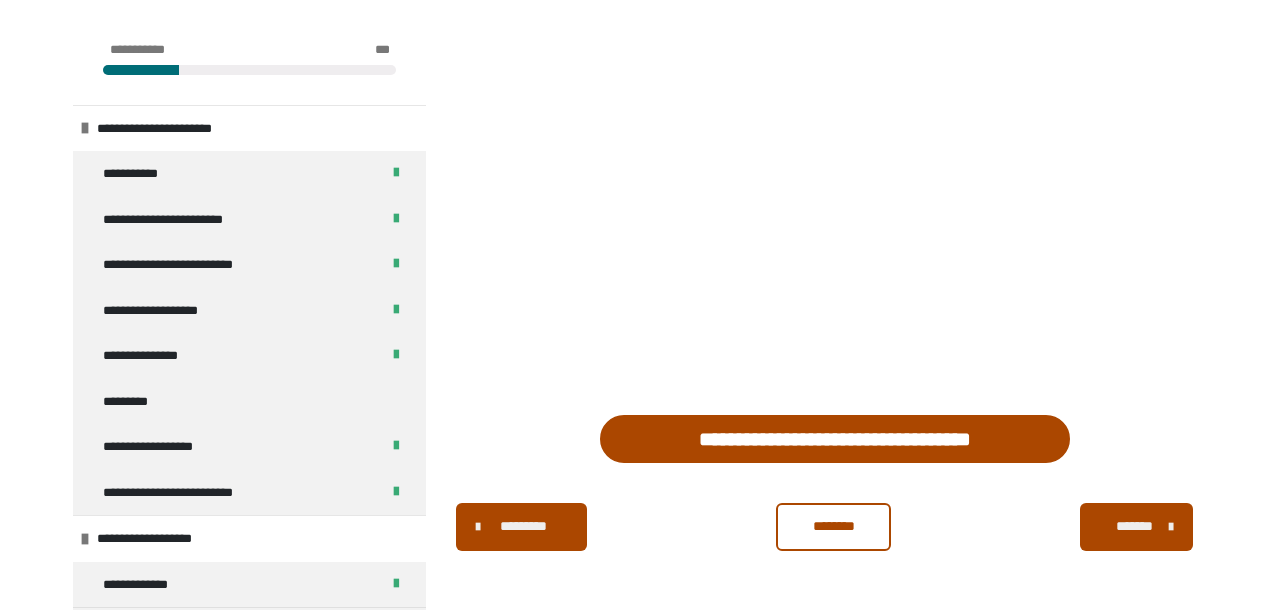 click on "*******" at bounding box center [1134, 526] 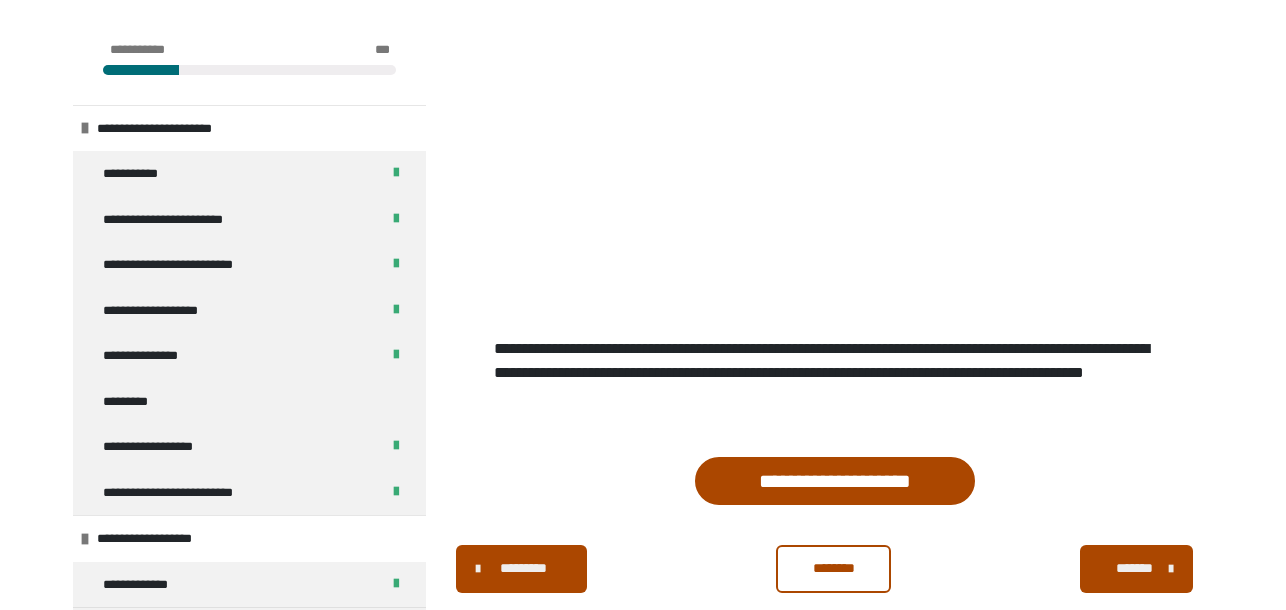 scroll, scrollTop: 541, scrollLeft: 0, axis: vertical 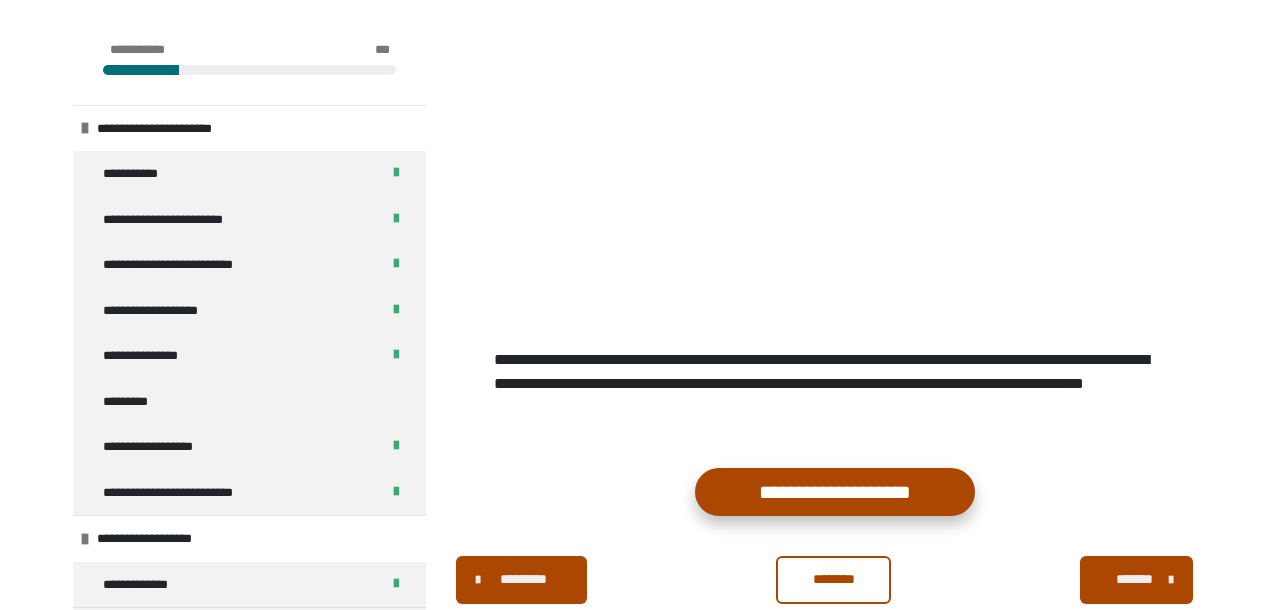 click on "**********" at bounding box center [835, 492] 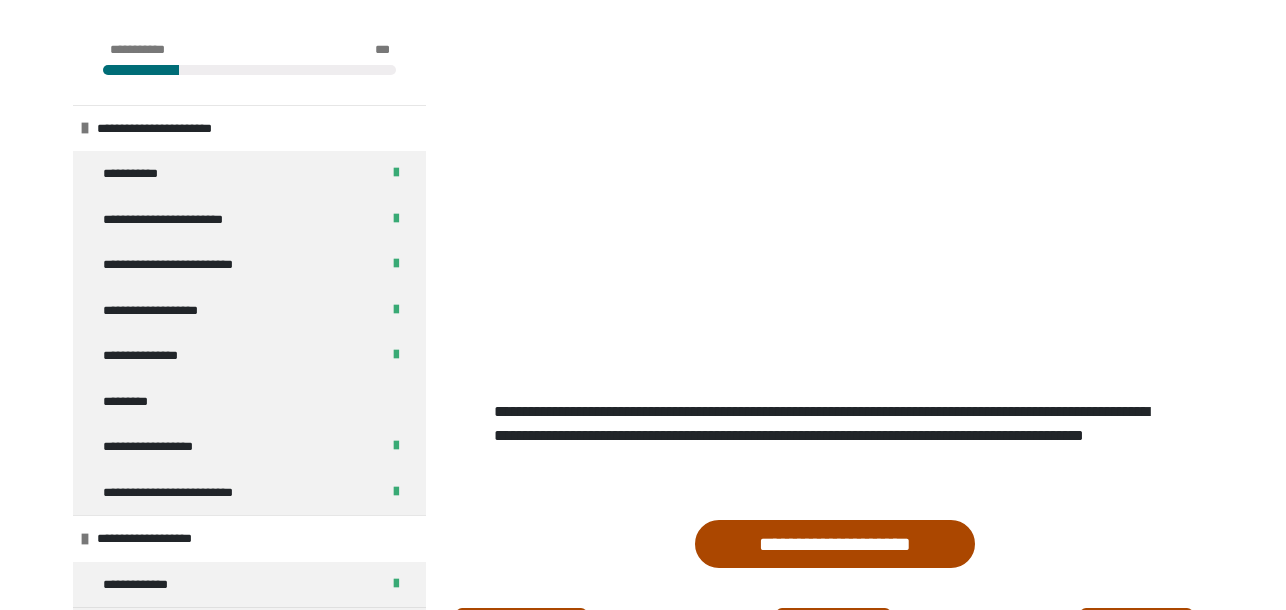 scroll, scrollTop: 594, scrollLeft: 0, axis: vertical 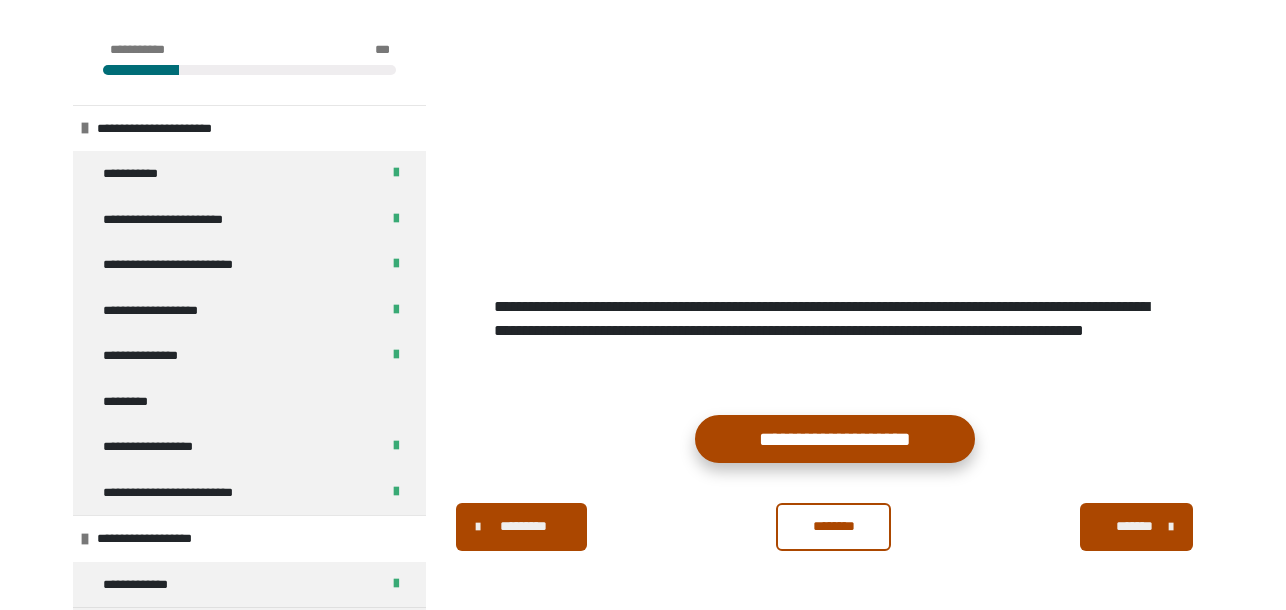 click on "**********" at bounding box center [835, 439] 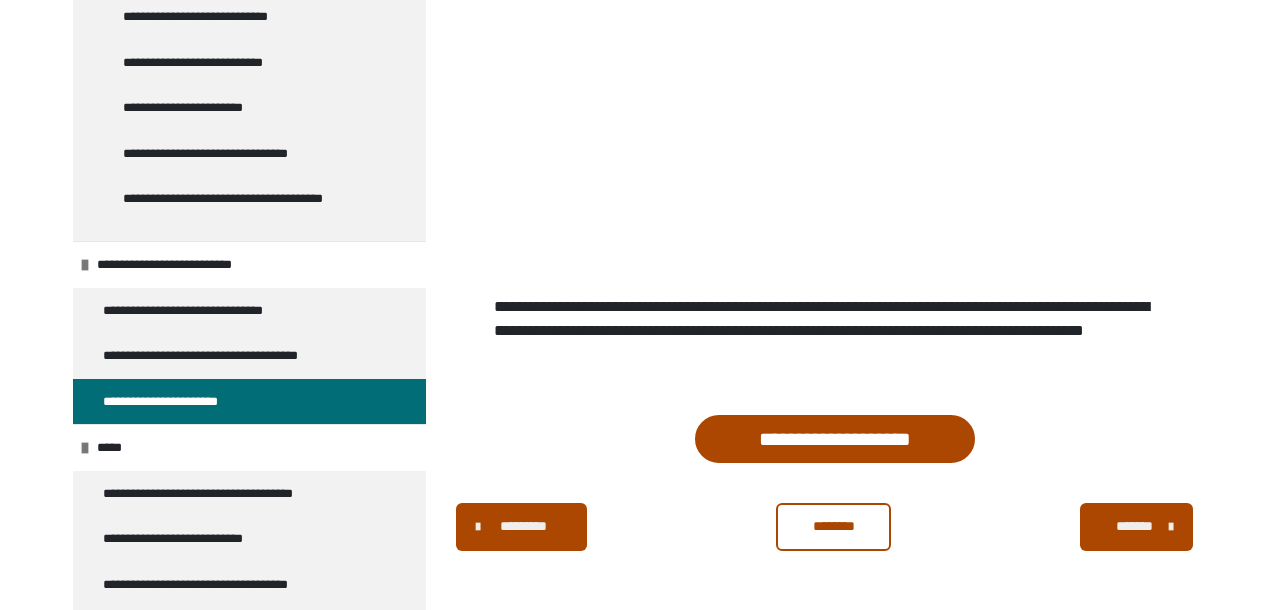 scroll, scrollTop: 1016, scrollLeft: 0, axis: vertical 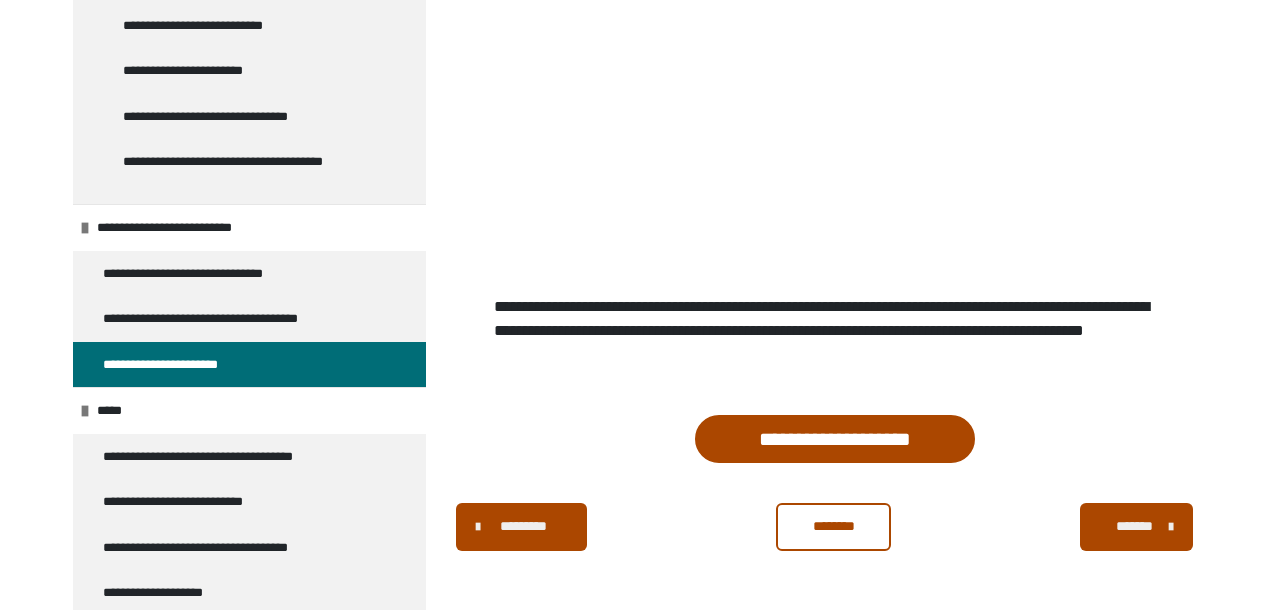 click on "*******" at bounding box center (1134, 526) 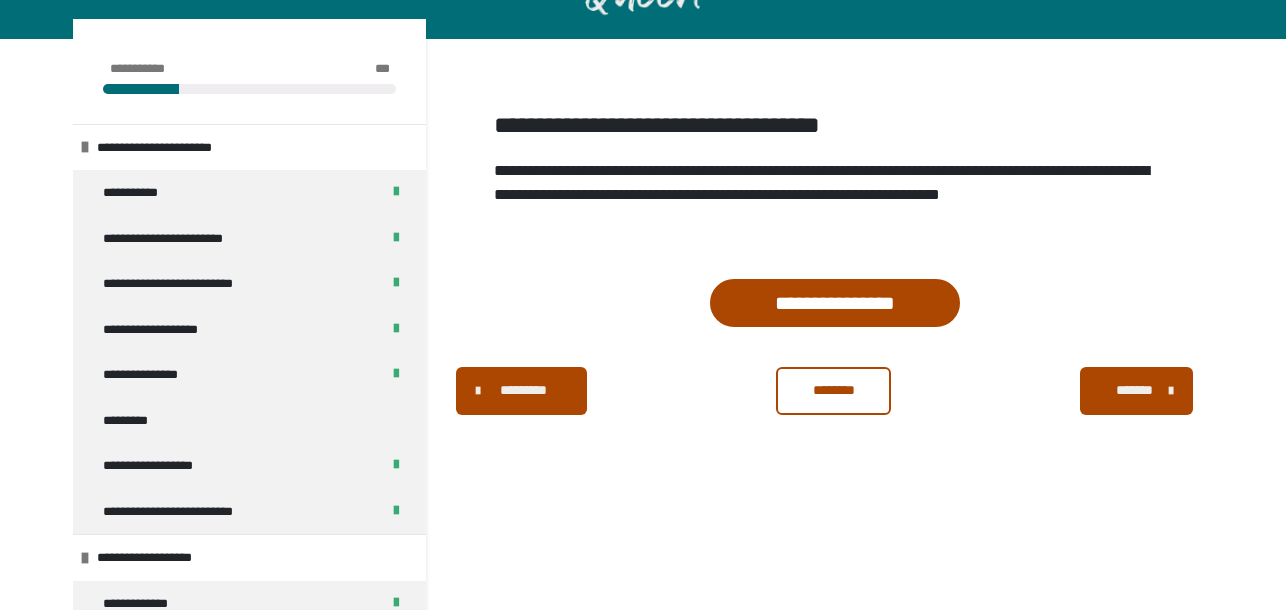 scroll, scrollTop: 120, scrollLeft: 0, axis: vertical 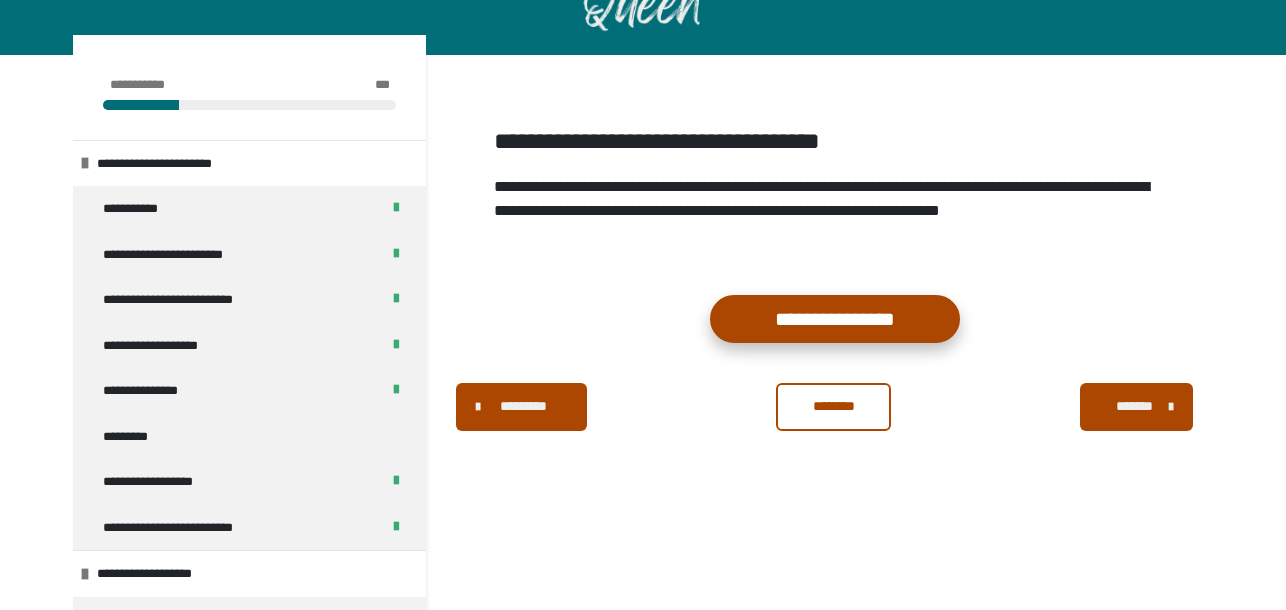 click on "**********" at bounding box center [835, 319] 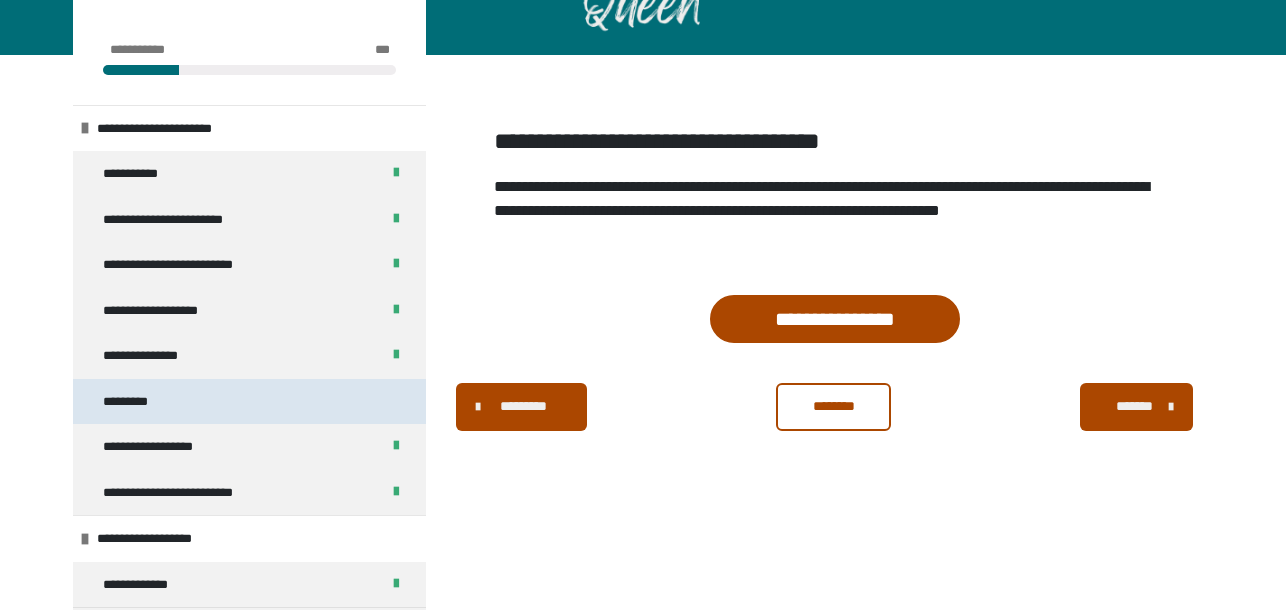 scroll, scrollTop: 340, scrollLeft: 0, axis: vertical 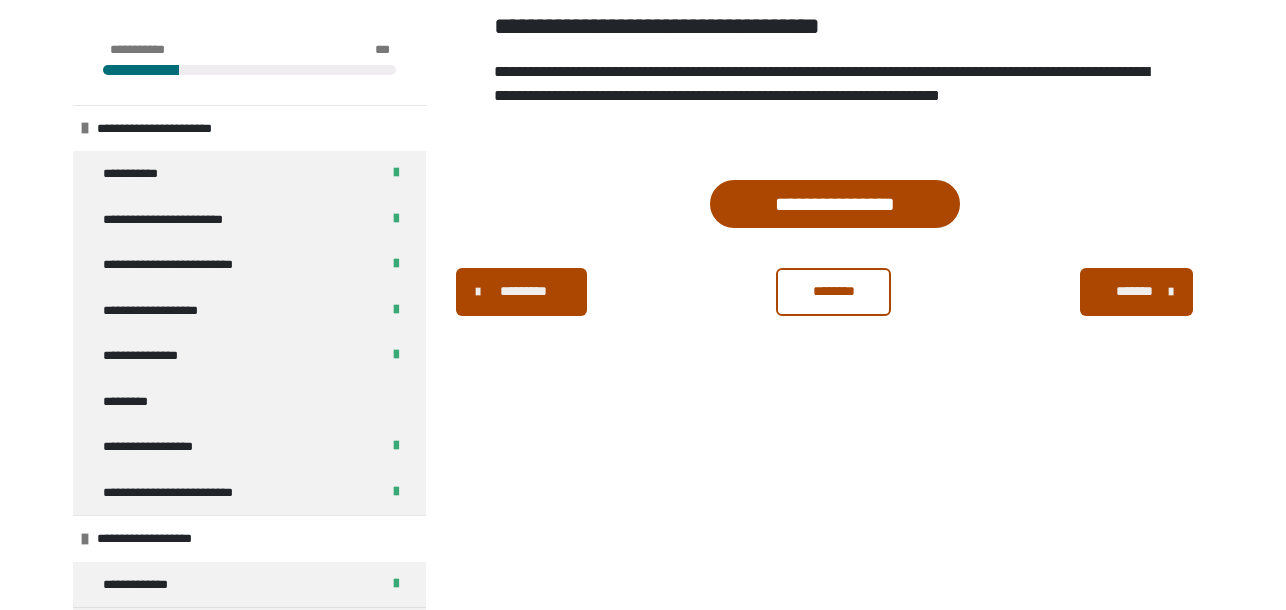 click on "********" at bounding box center (834, 291) 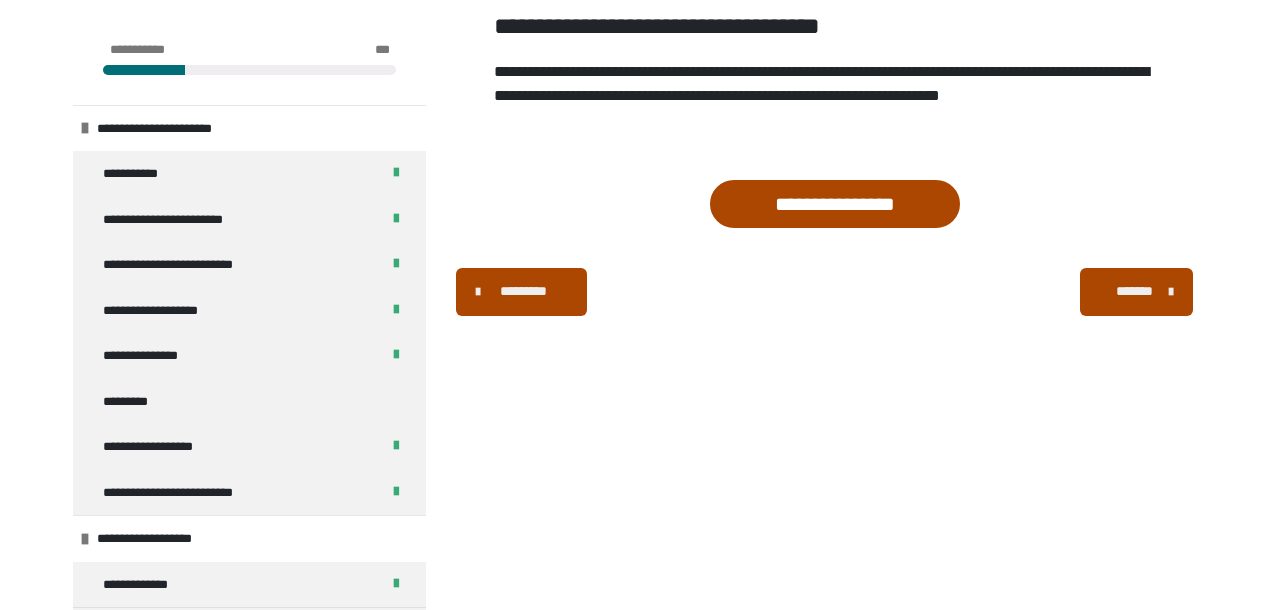 click on "*******" at bounding box center [1134, 291] 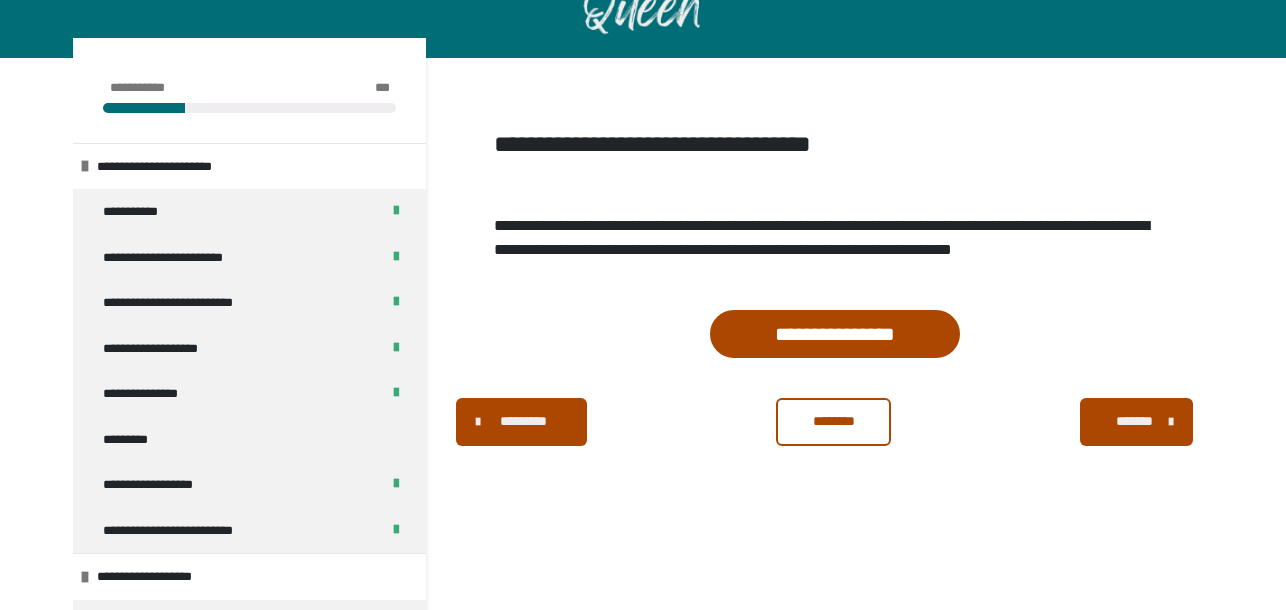 scroll, scrollTop: 264, scrollLeft: 0, axis: vertical 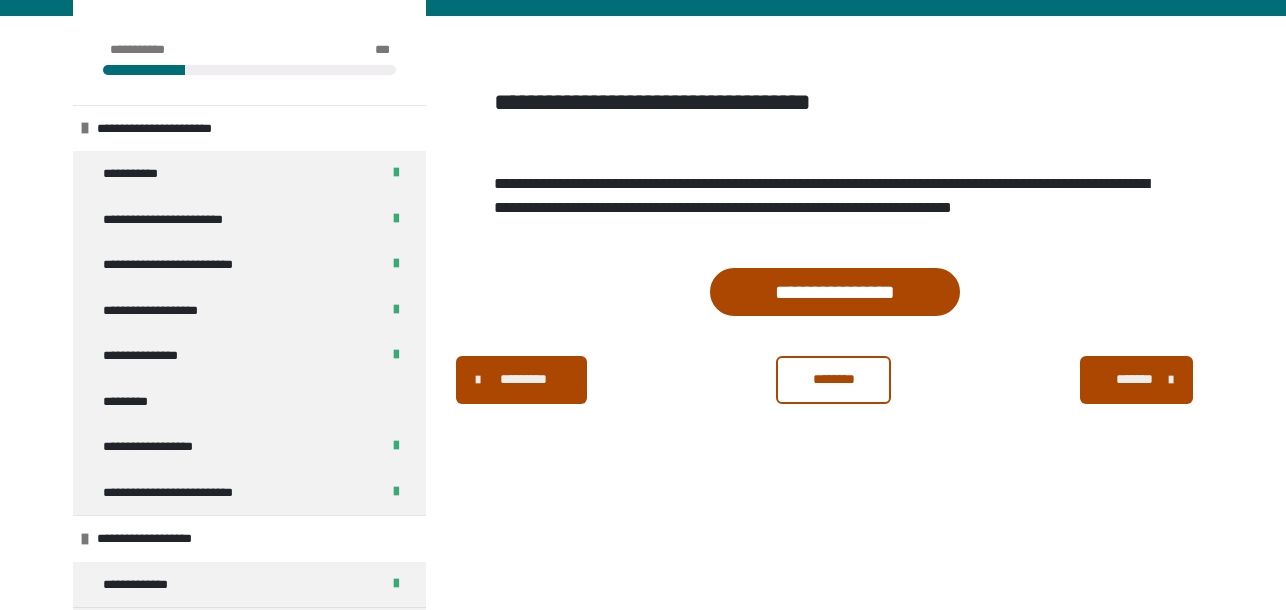 click on "********" at bounding box center (834, 379) 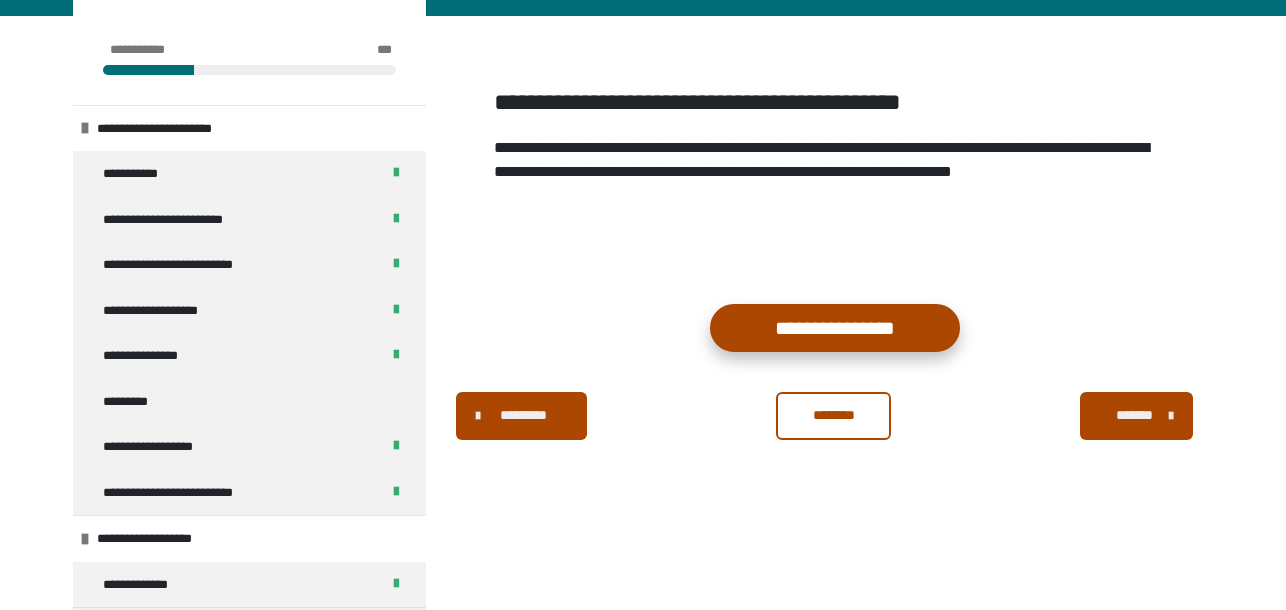 click on "**********" at bounding box center (835, 328) 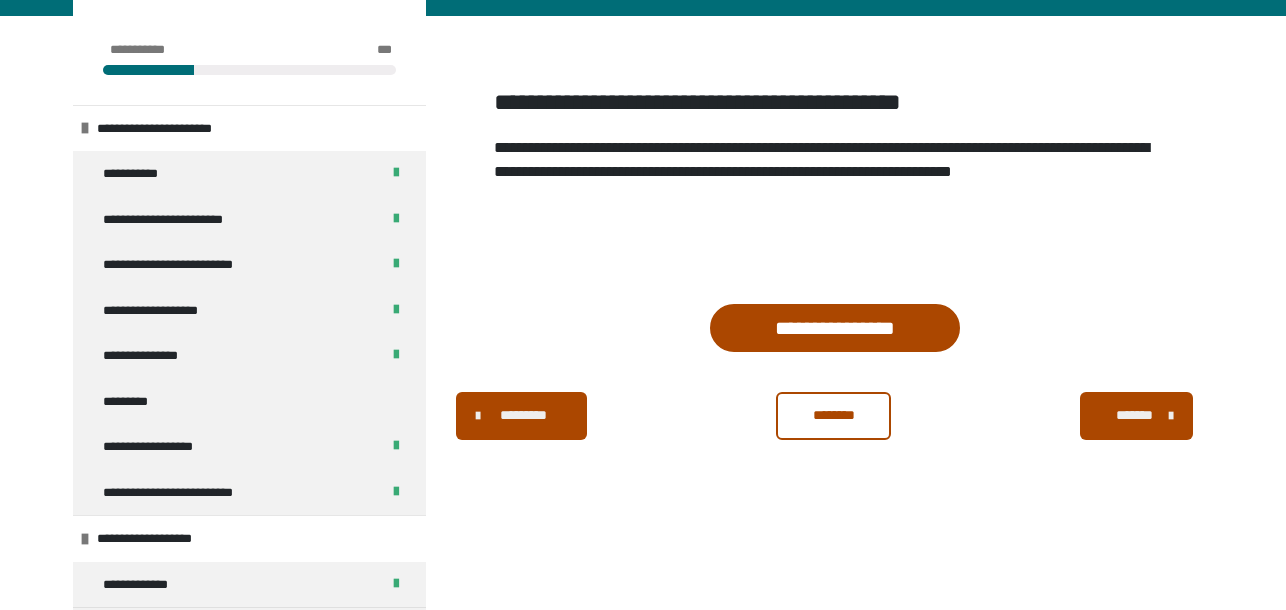 click on "********" at bounding box center [834, 415] 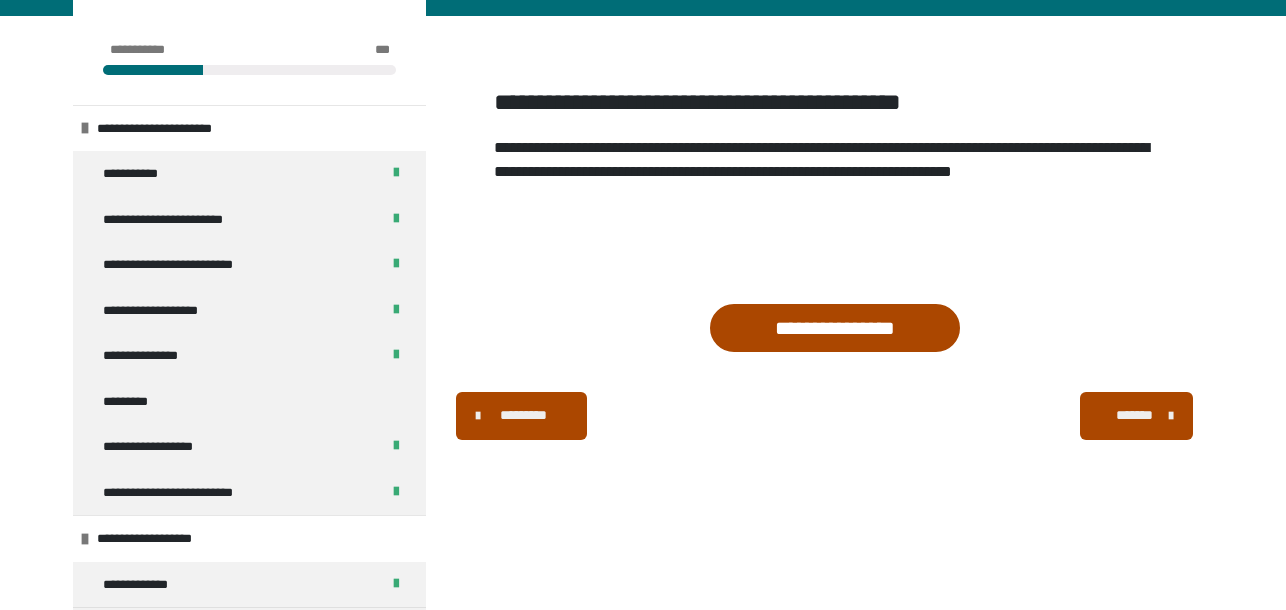 click on "*******" at bounding box center [1134, 415] 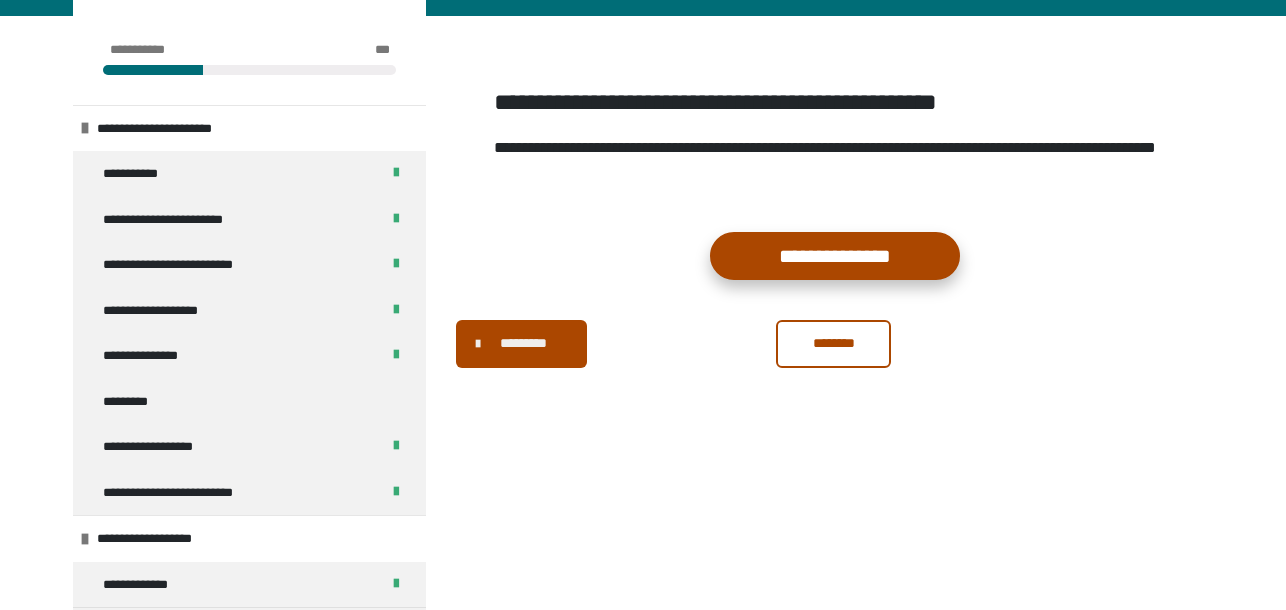 click on "**********" at bounding box center [835, 256] 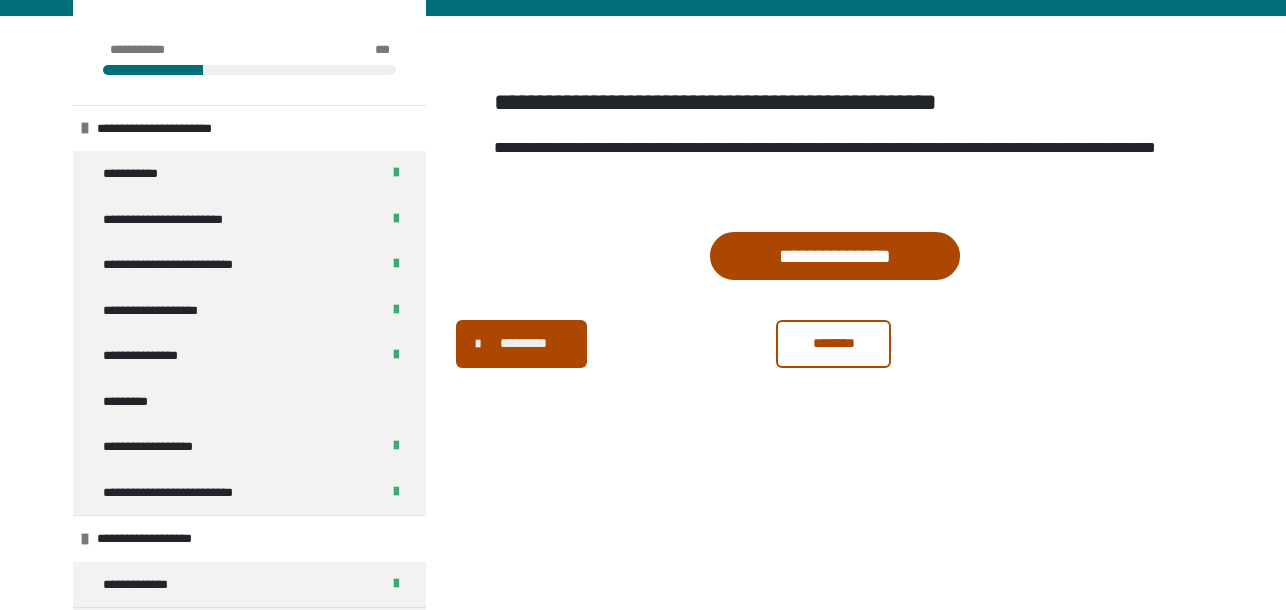 click on "*********" at bounding box center (523, 343) 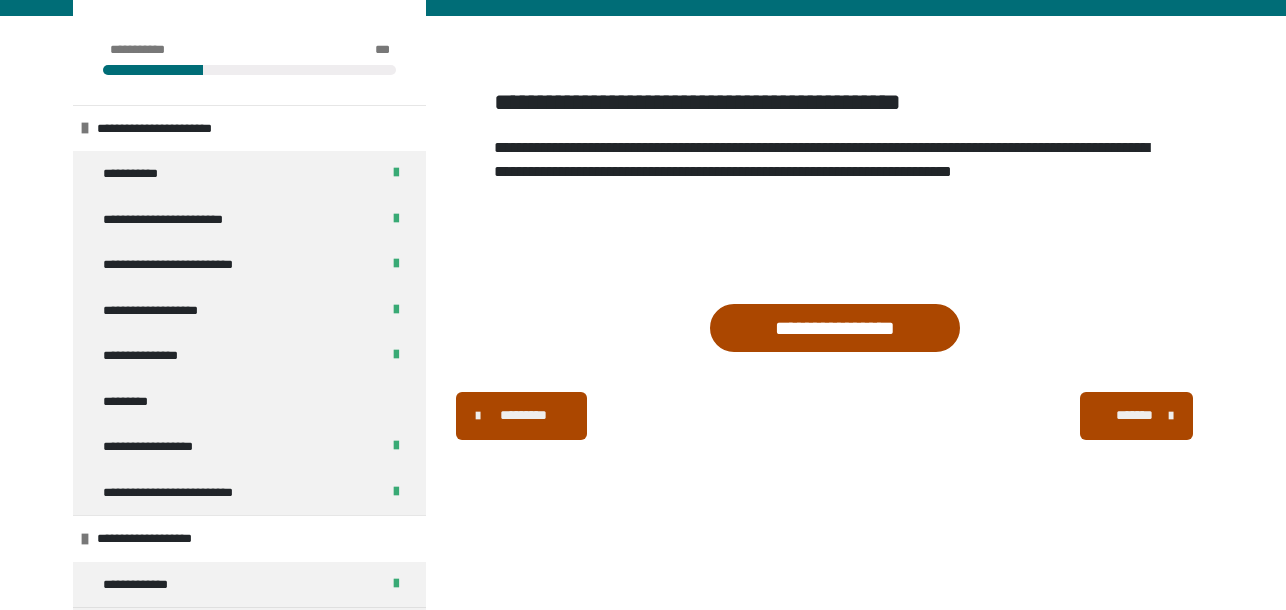 click at bounding box center (834, 328) 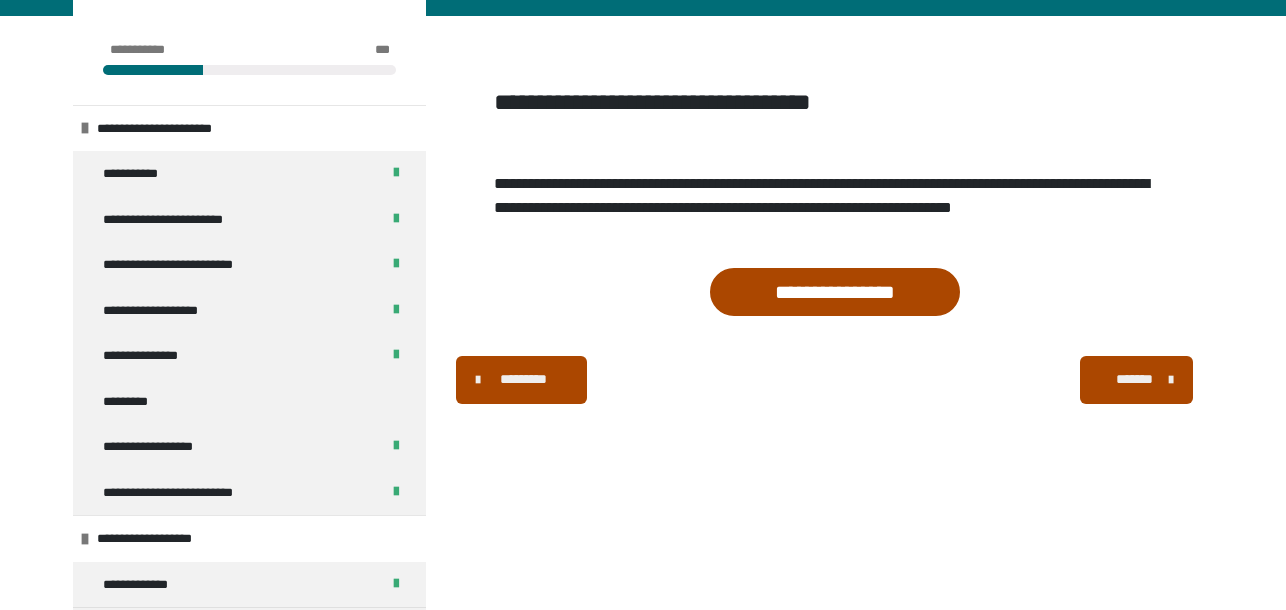 click on "*********" at bounding box center [523, 379] 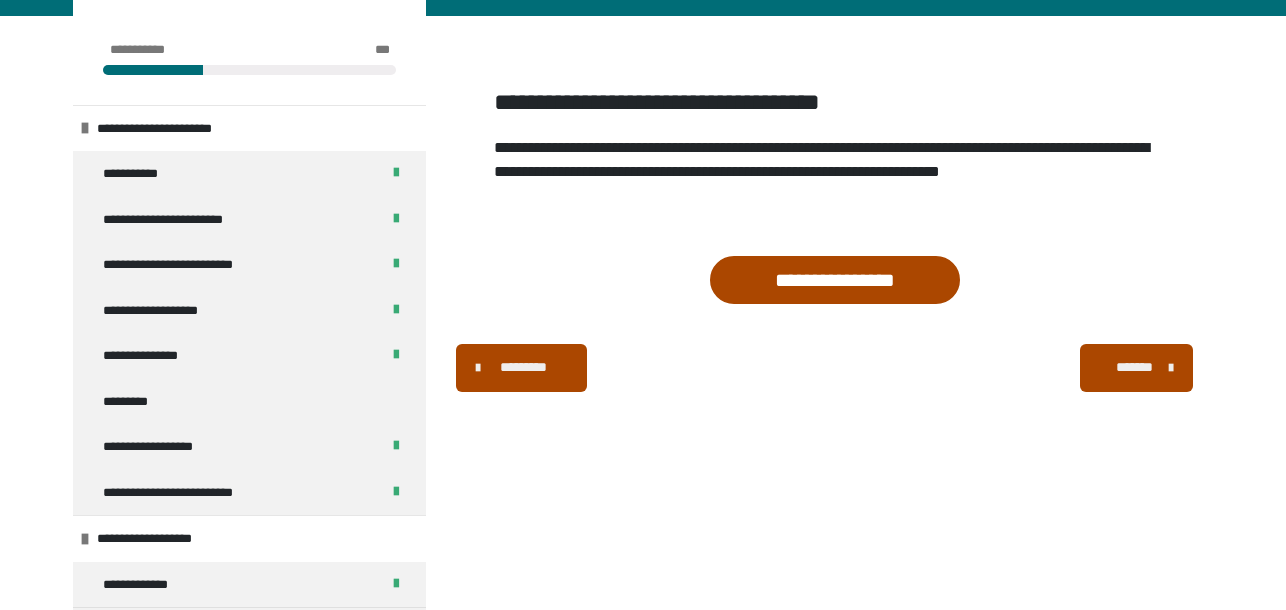 click on "*********" at bounding box center (523, 367) 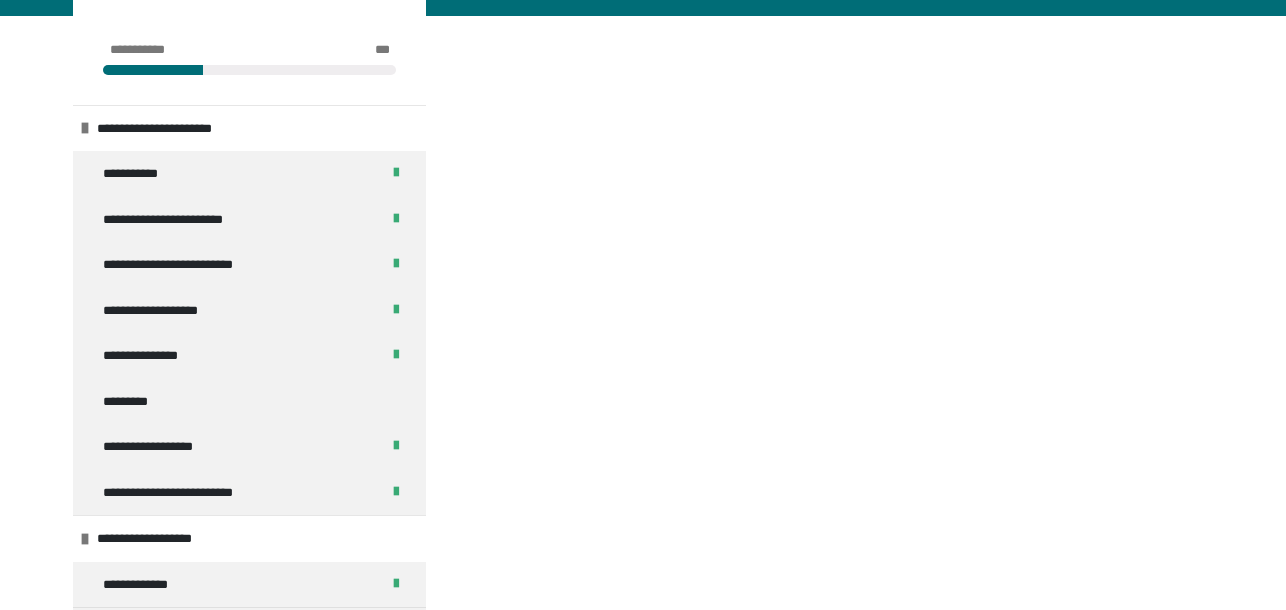 scroll, scrollTop: 594, scrollLeft: 0, axis: vertical 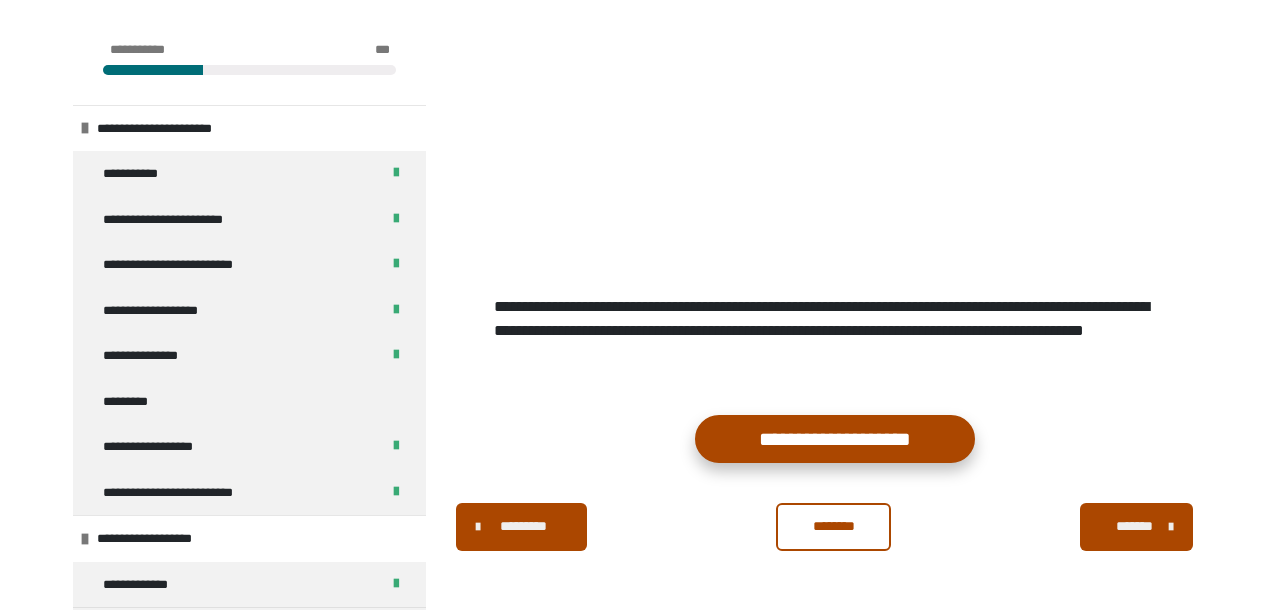 click on "**********" at bounding box center [835, 439] 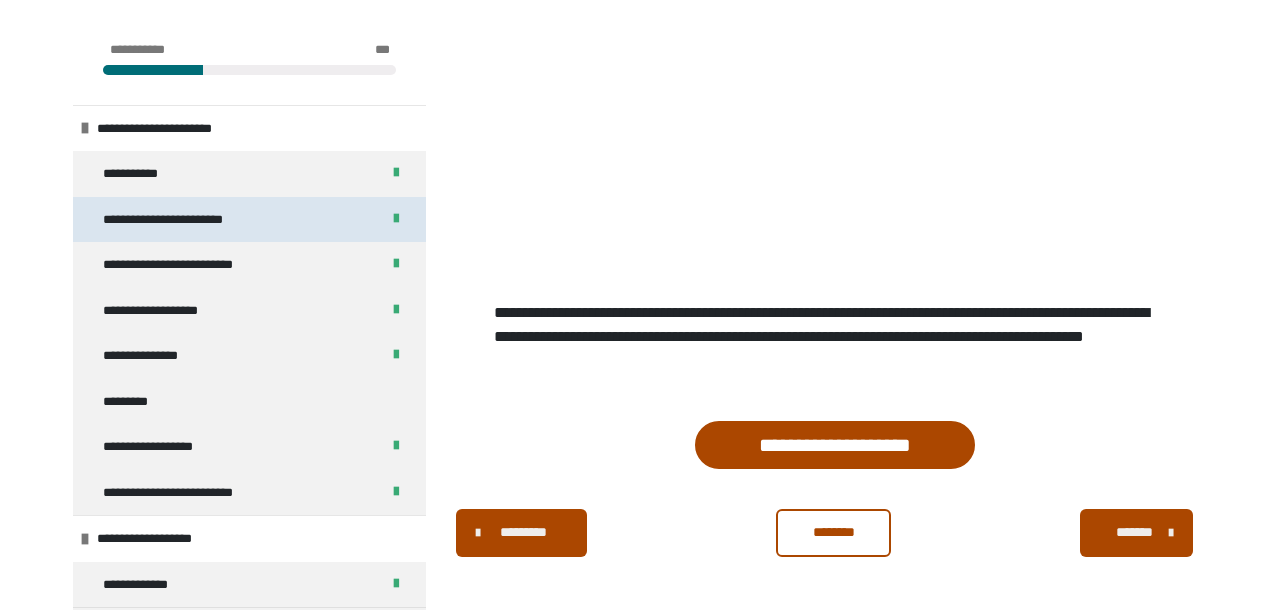 scroll, scrollTop: 594, scrollLeft: 0, axis: vertical 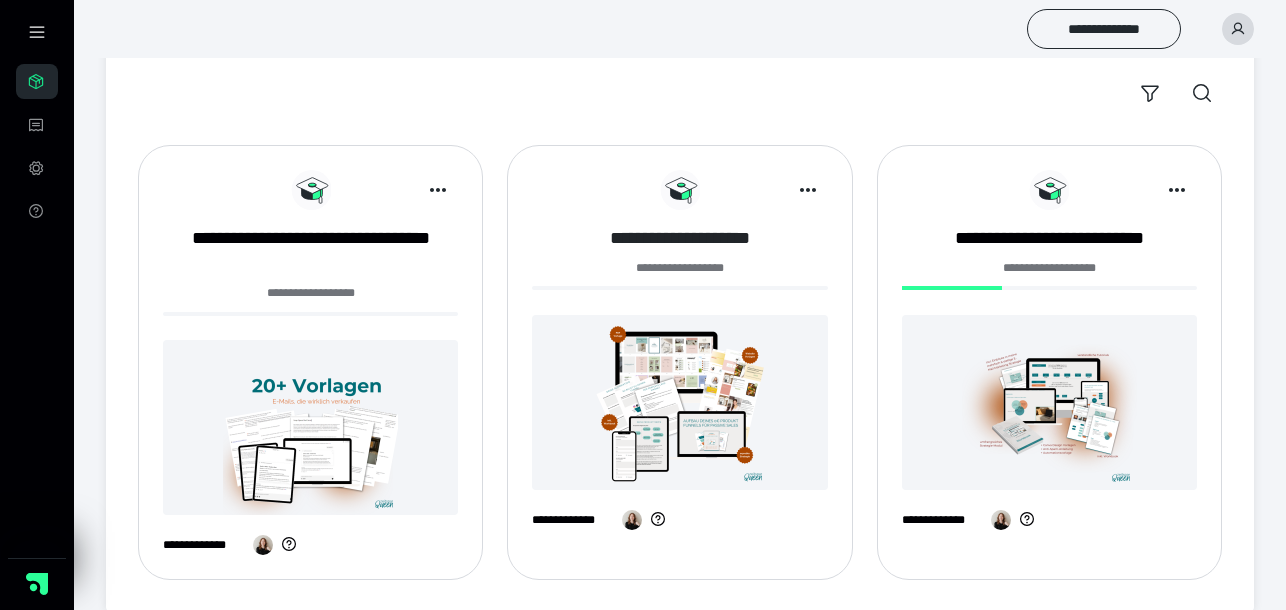 click on "**********" at bounding box center (679, 238) 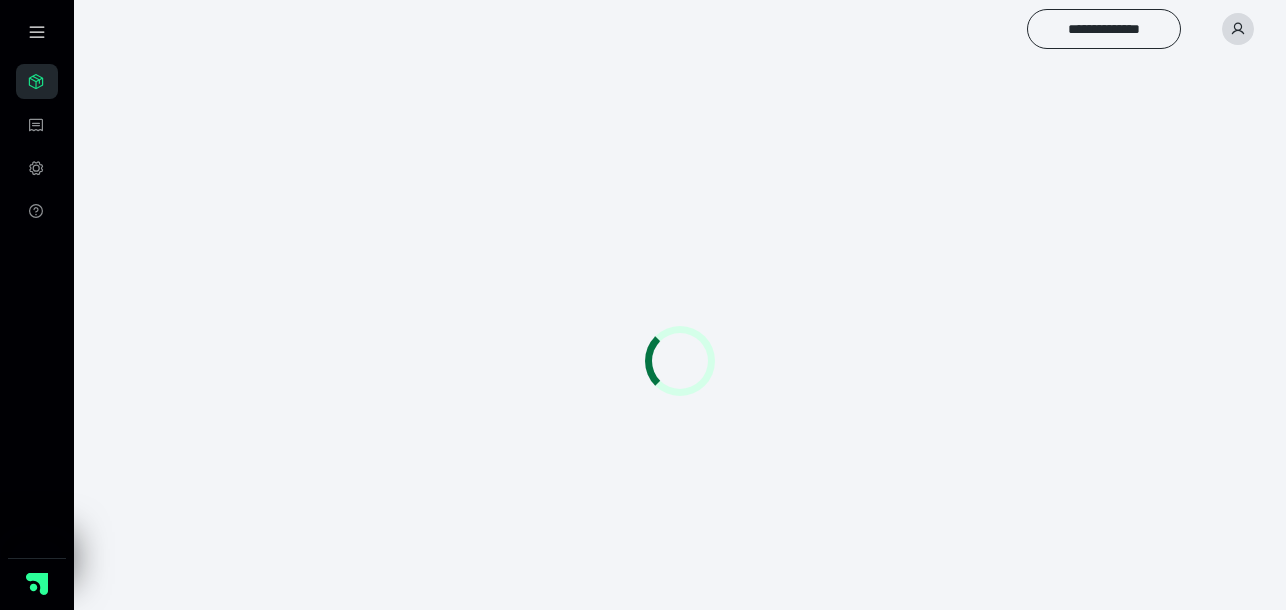 scroll, scrollTop: 0, scrollLeft: 0, axis: both 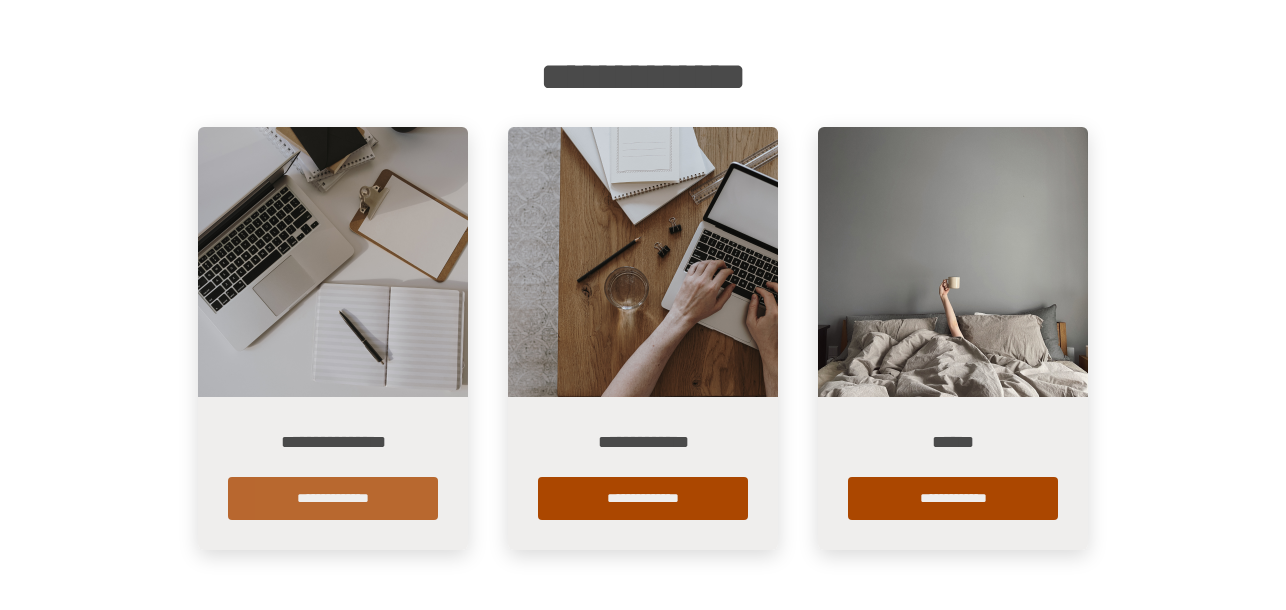 click on "**********" at bounding box center [333, 498] 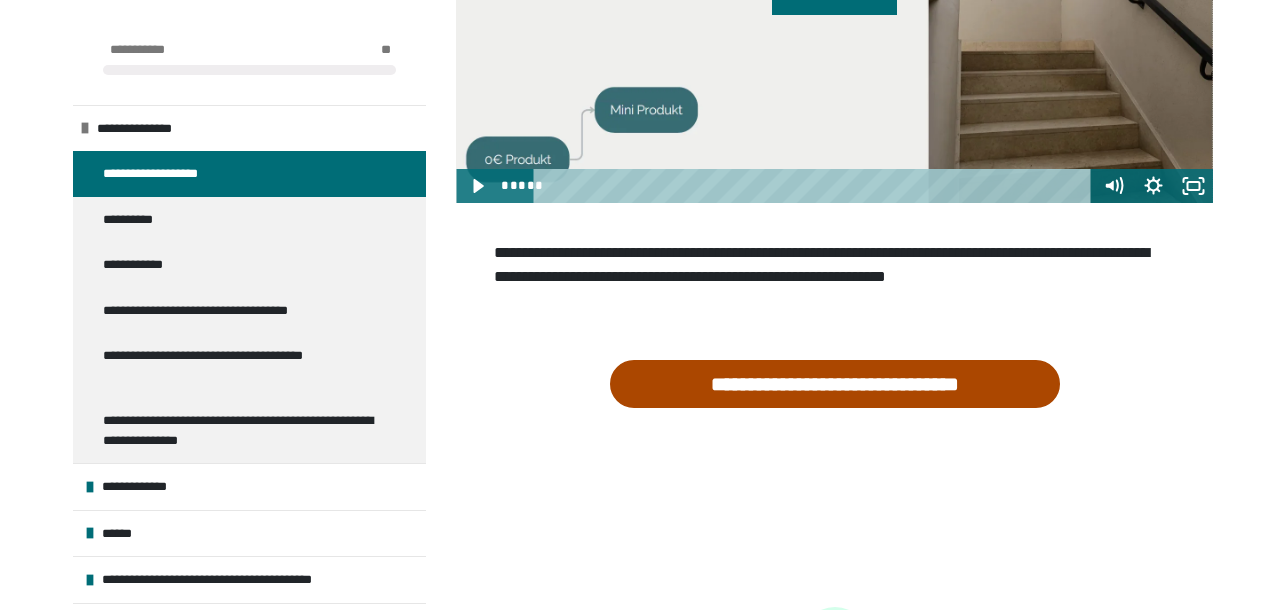 scroll, scrollTop: 533, scrollLeft: 0, axis: vertical 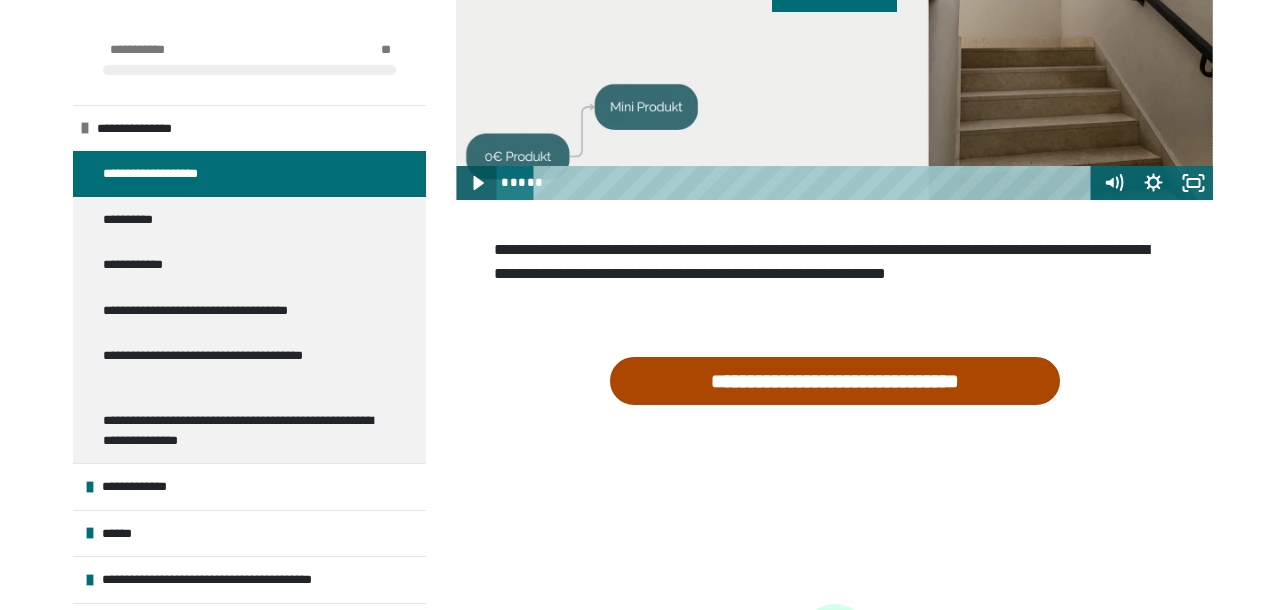 click 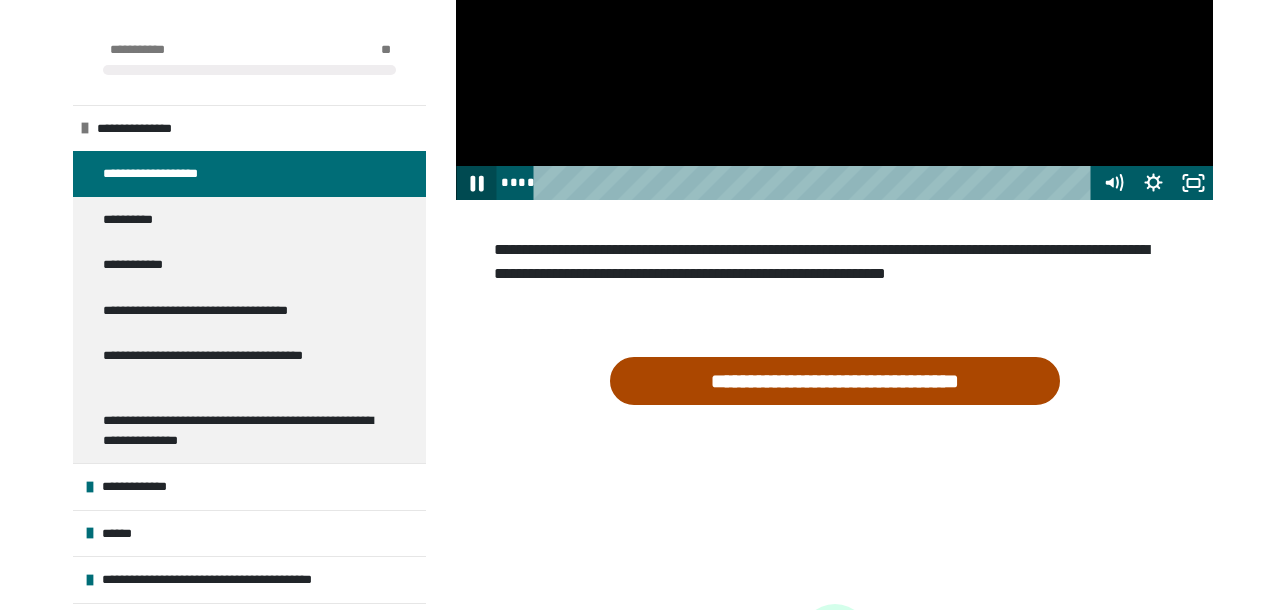 click 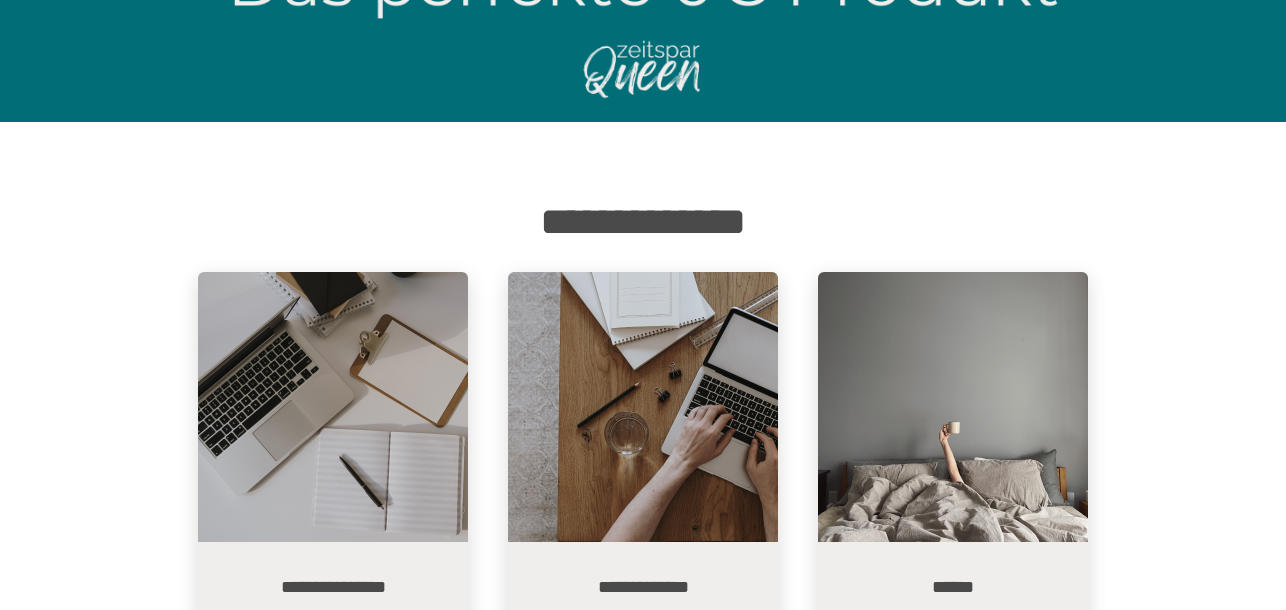 scroll, scrollTop: 147, scrollLeft: 0, axis: vertical 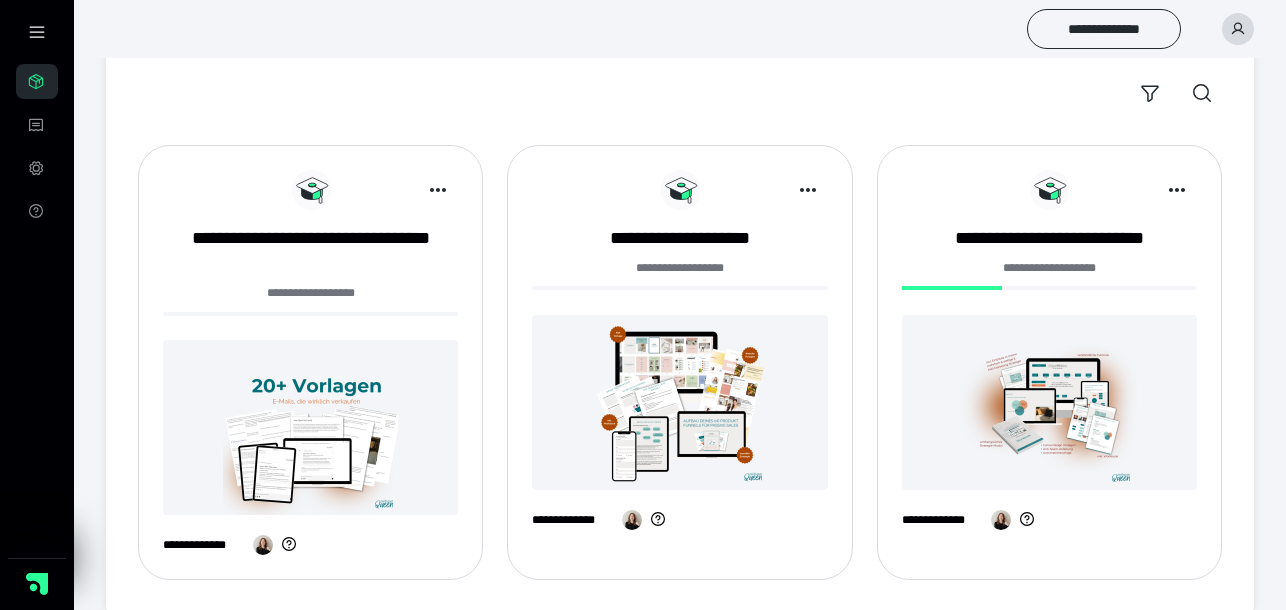 click at bounding box center [310, 427] 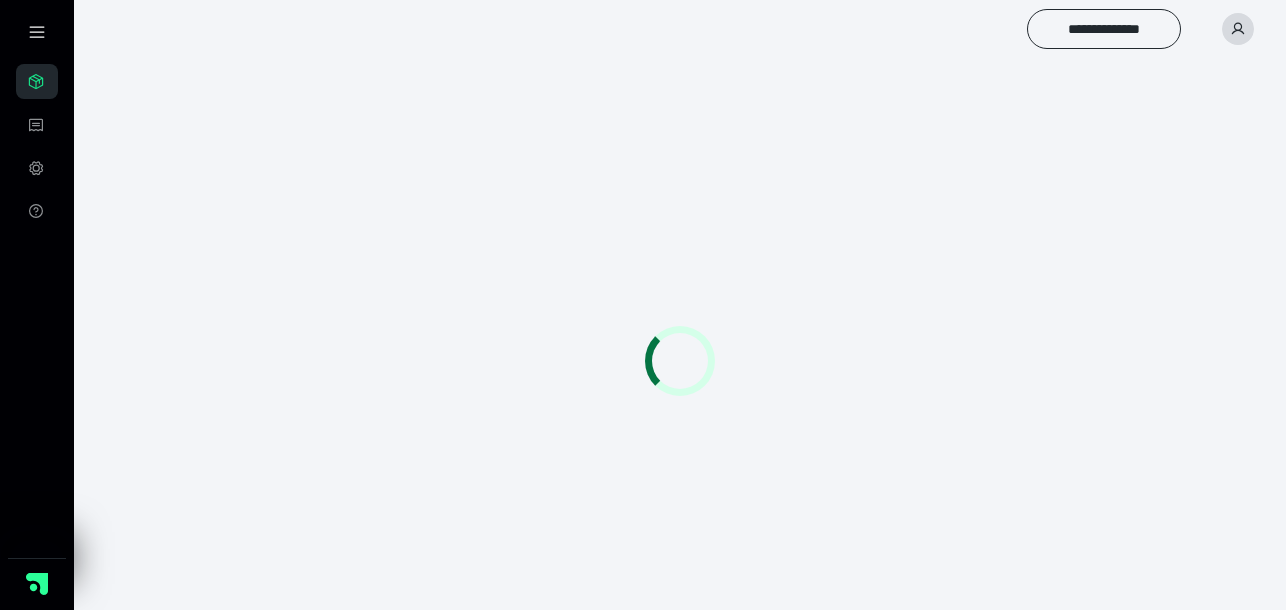 scroll, scrollTop: 0, scrollLeft: 0, axis: both 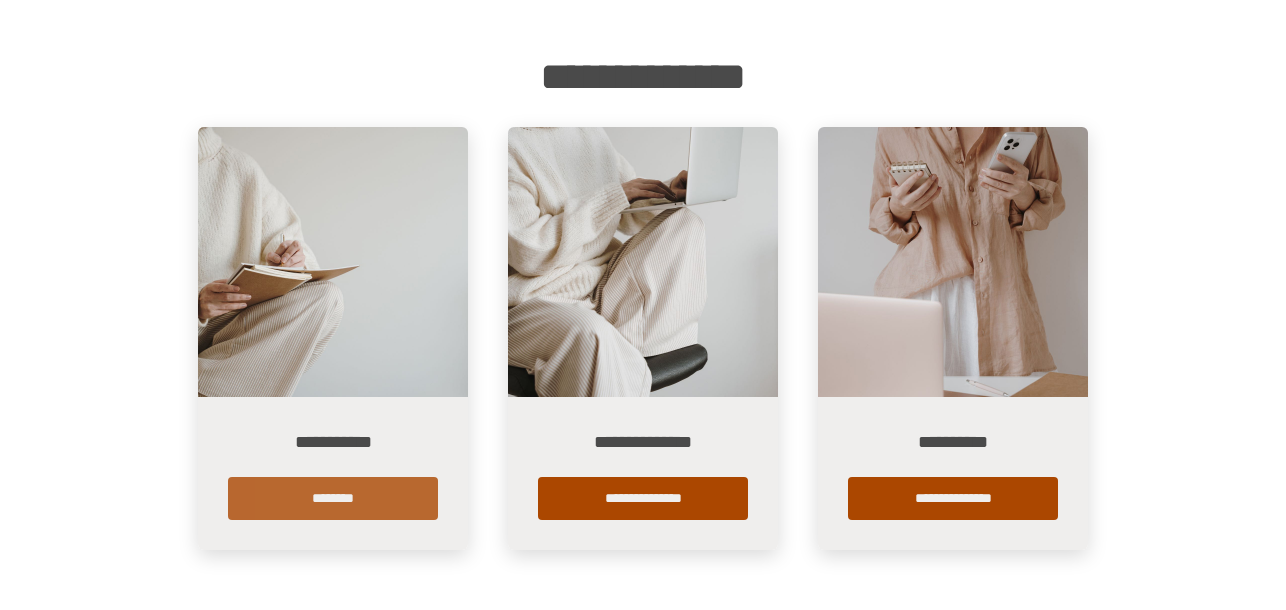 click on "********" at bounding box center [333, 498] 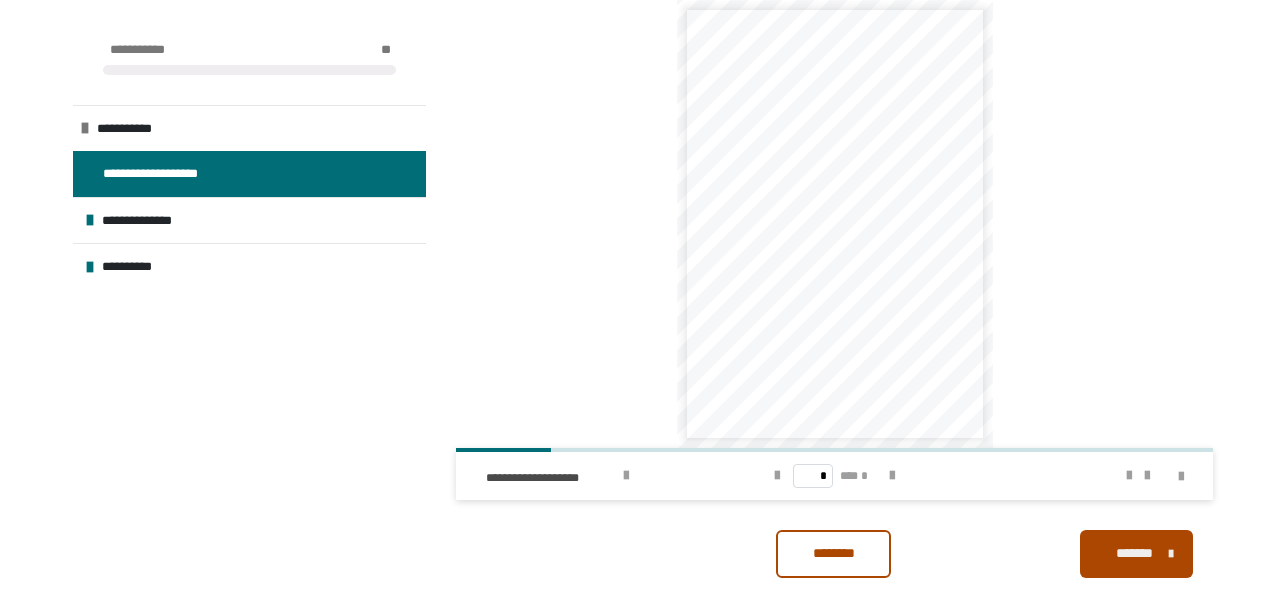 scroll, scrollTop: 797, scrollLeft: 0, axis: vertical 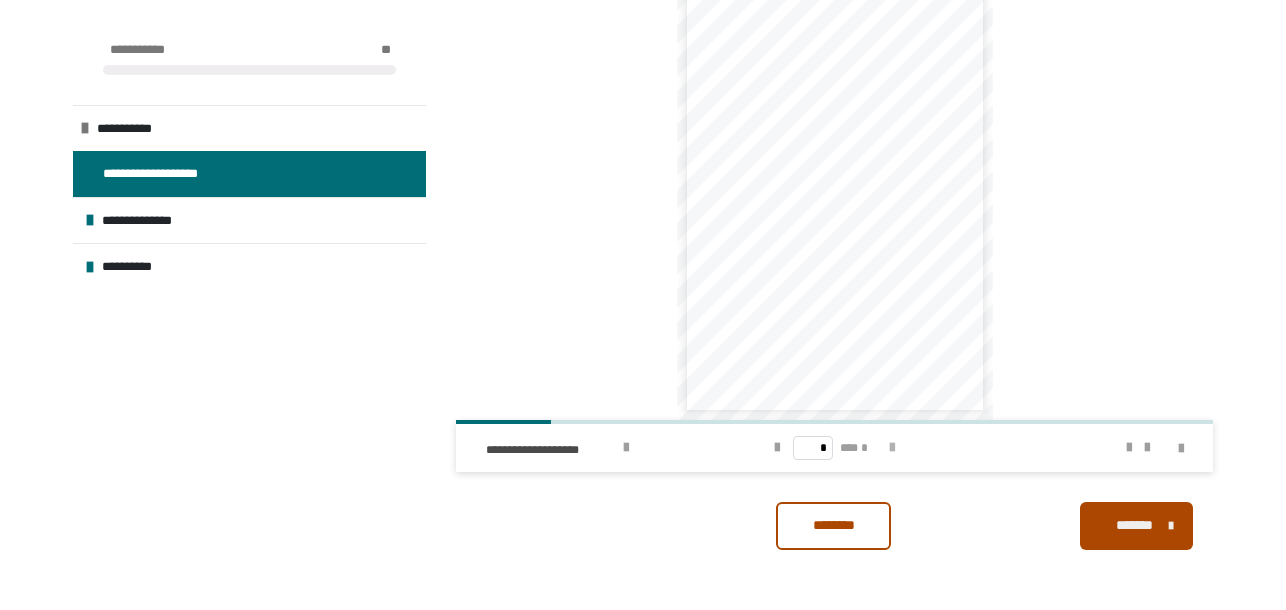 click at bounding box center [892, 448] 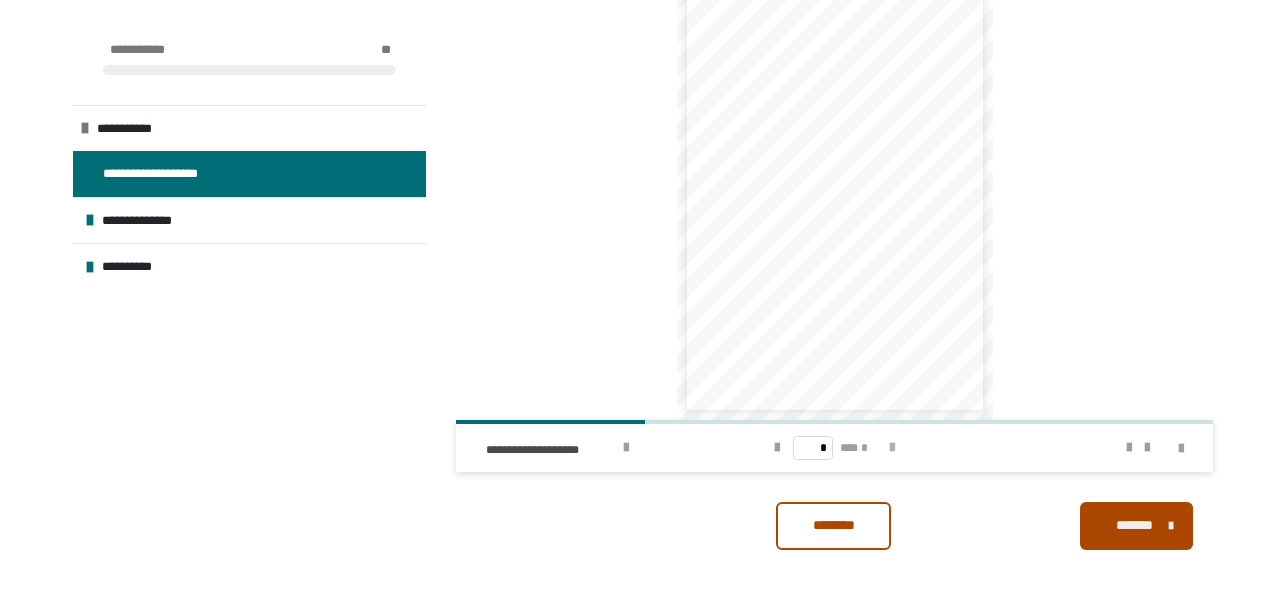 click at bounding box center [892, 448] 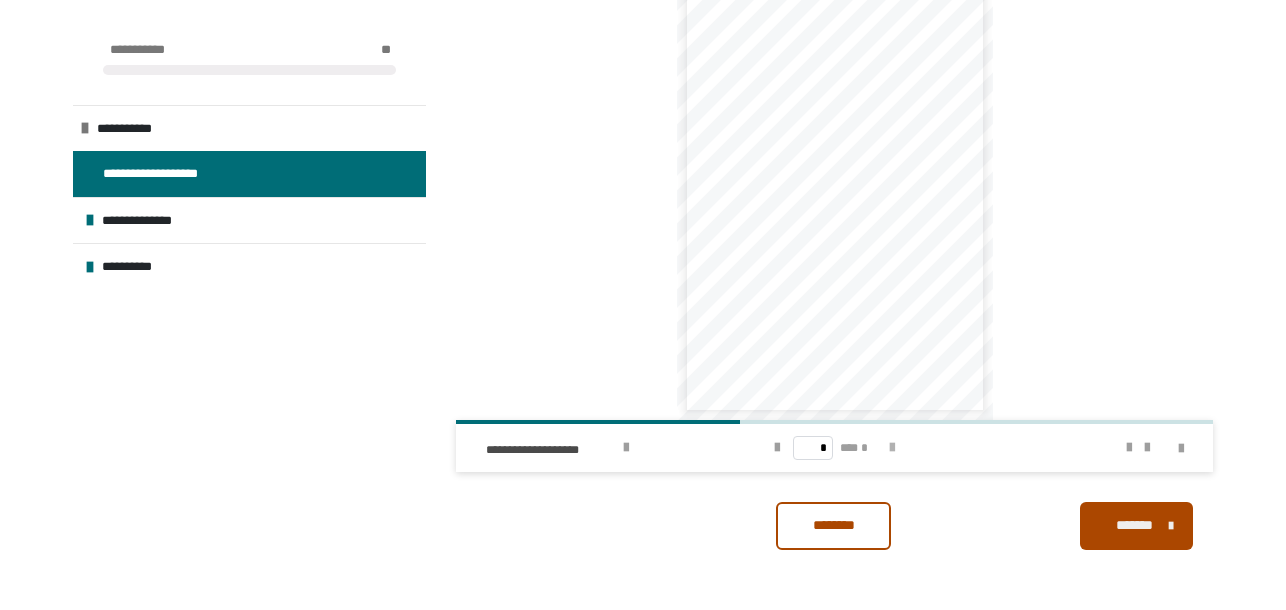 click at bounding box center (892, 448) 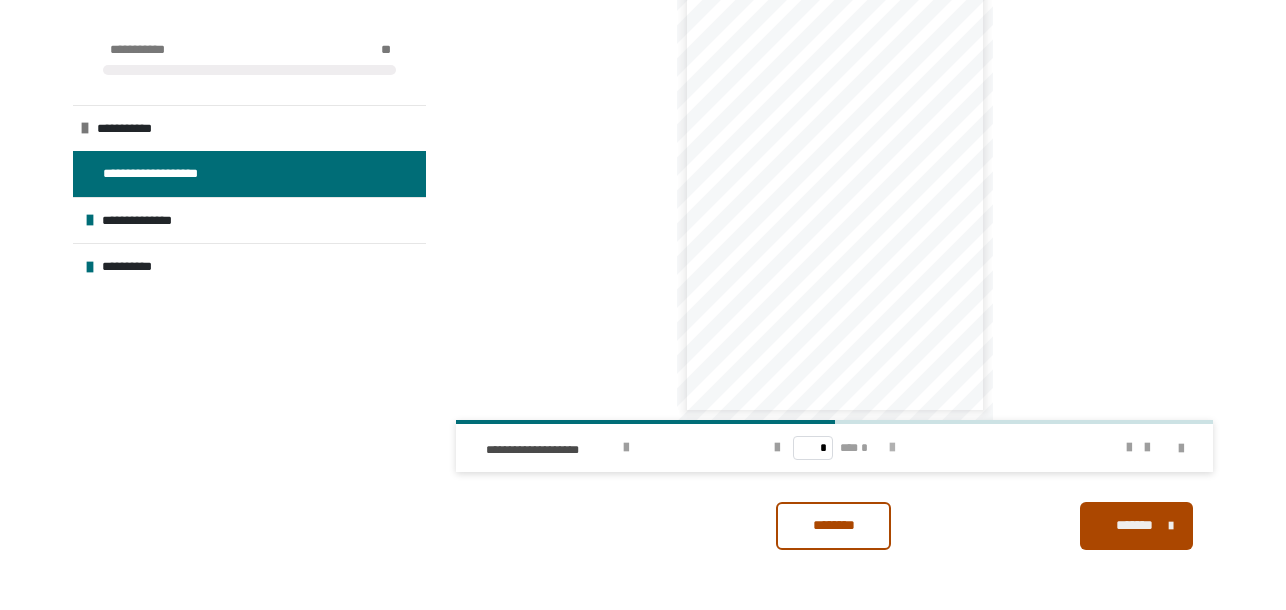 click at bounding box center (892, 448) 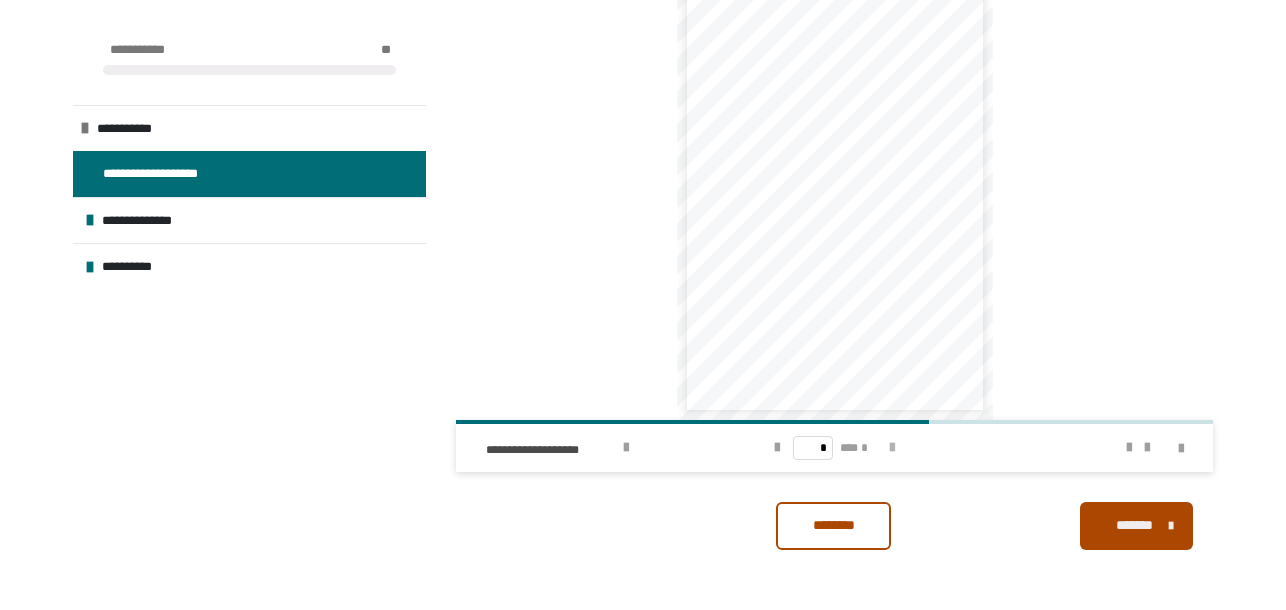 click at bounding box center (892, 448) 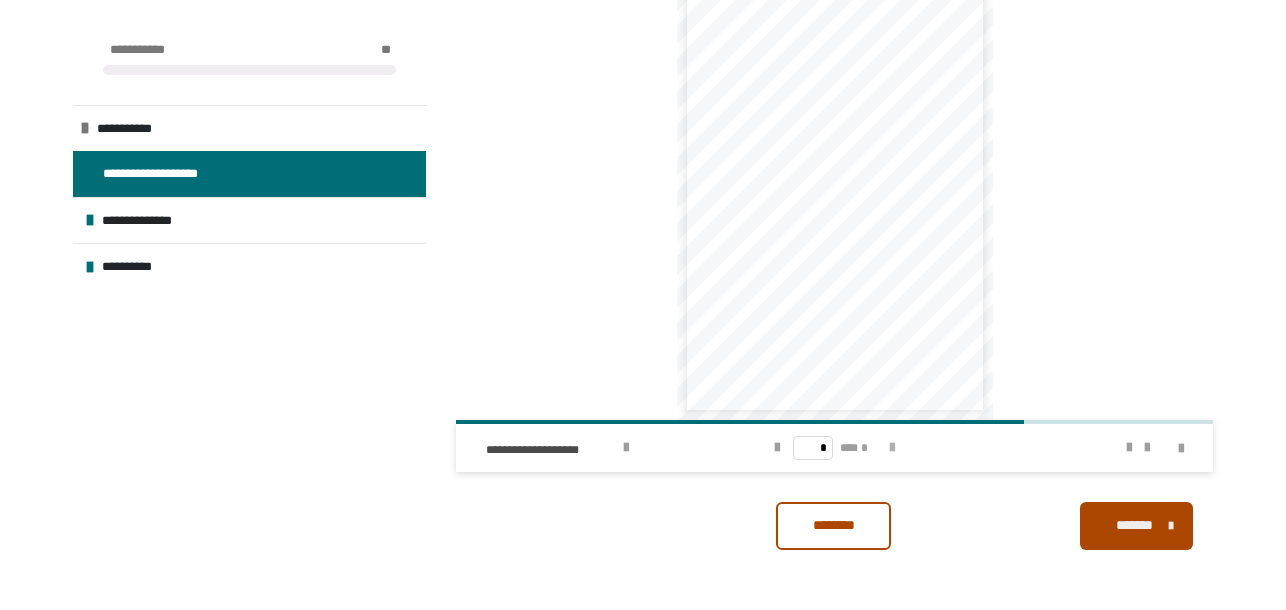 click at bounding box center [892, 448] 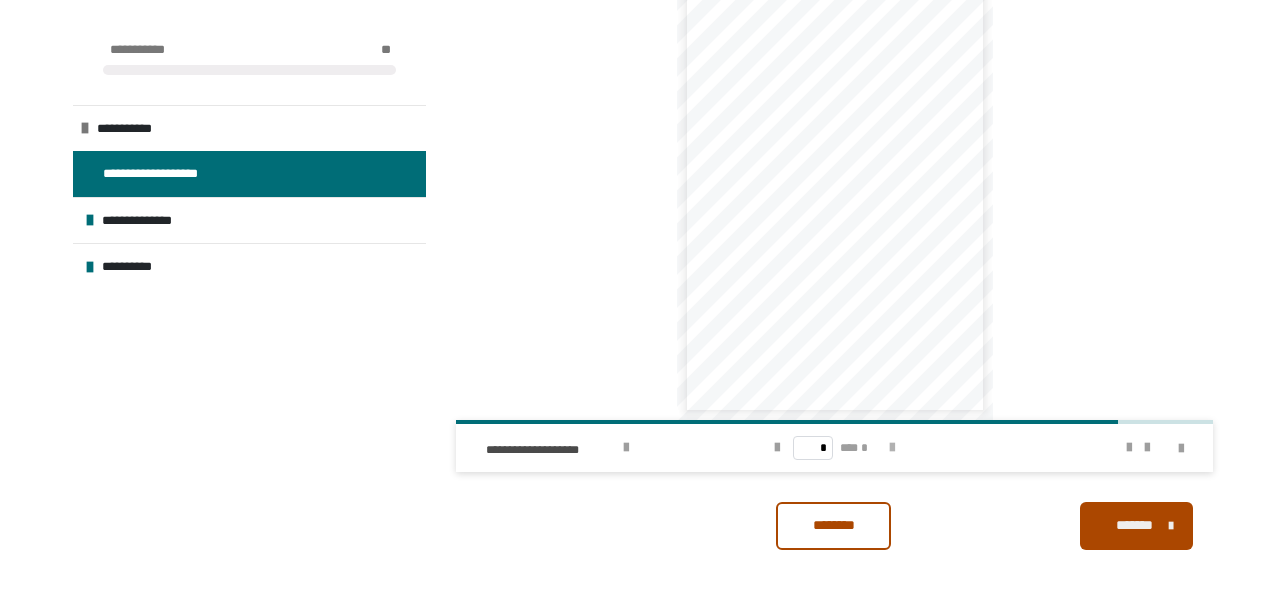 click at bounding box center [892, 448] 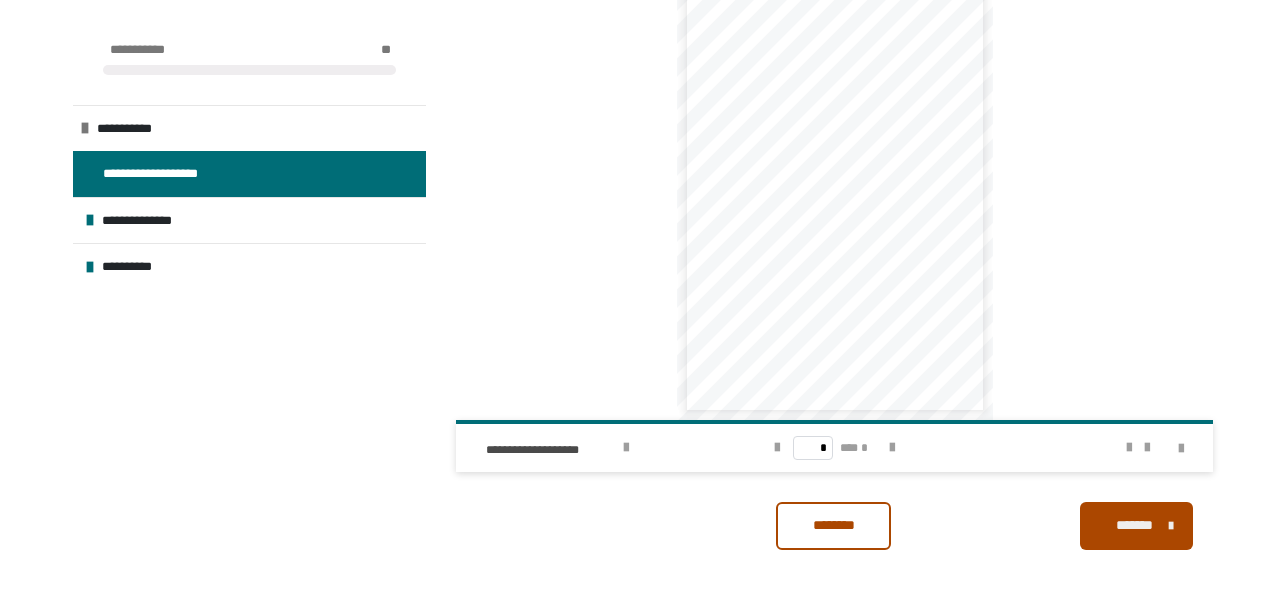scroll, scrollTop: 0, scrollLeft: 0, axis: both 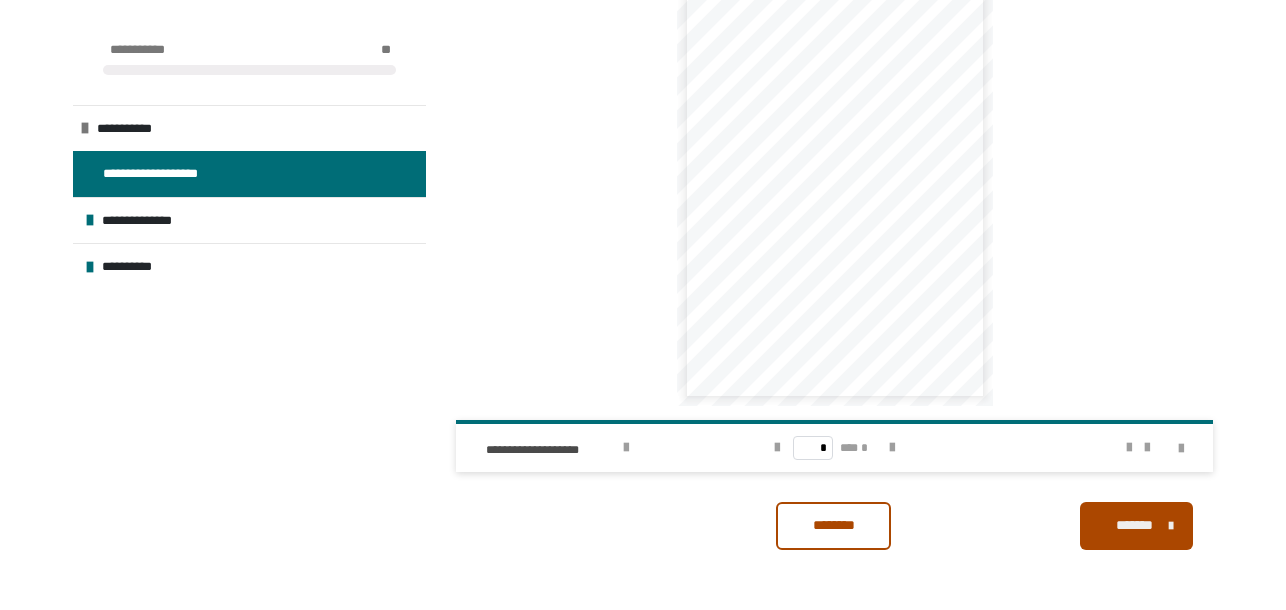 click on "********" at bounding box center [834, 525] 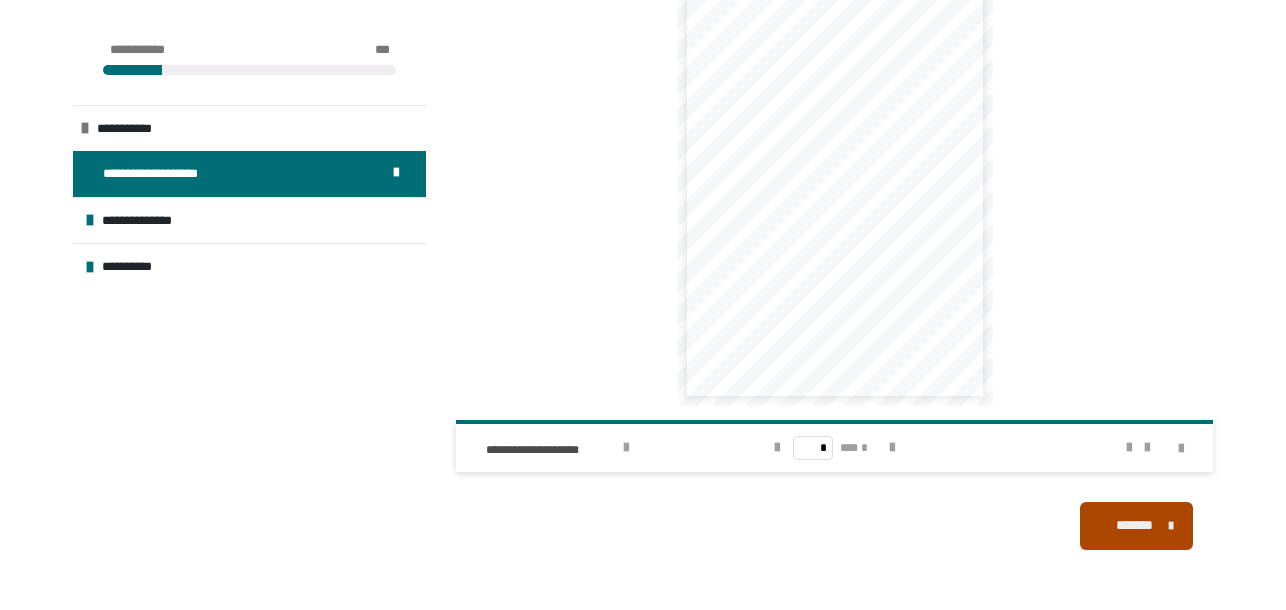 click on "*******" at bounding box center [1134, 525] 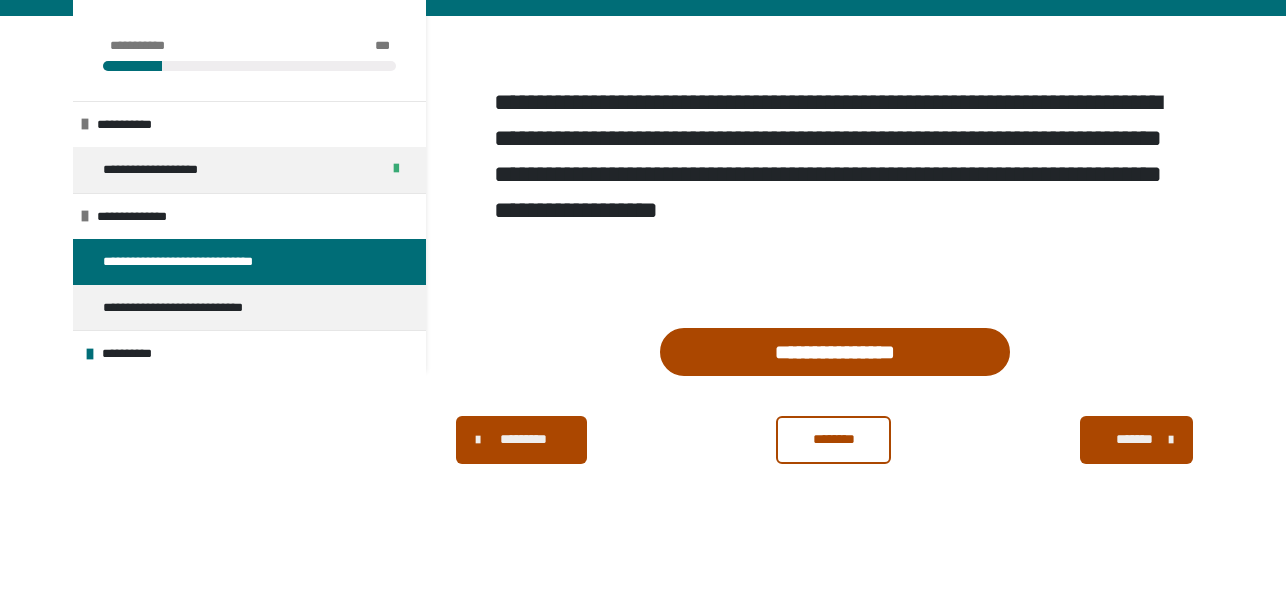 scroll, scrollTop: 340, scrollLeft: 0, axis: vertical 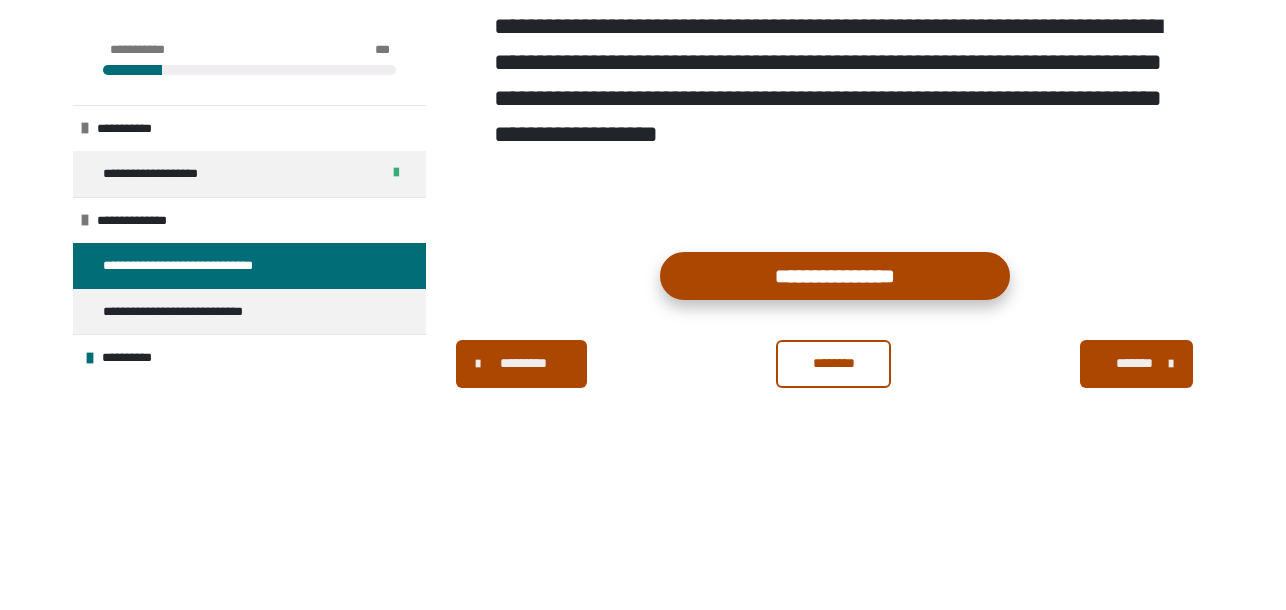 click on "**********" at bounding box center (835, 276) 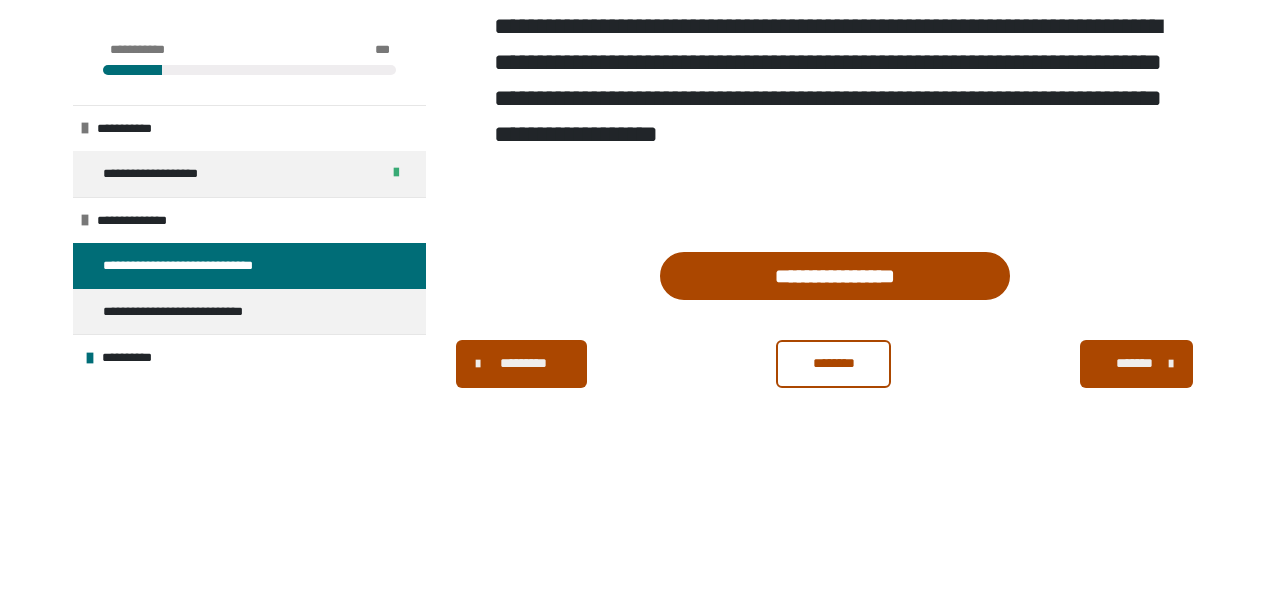 click on "********" at bounding box center (834, 363) 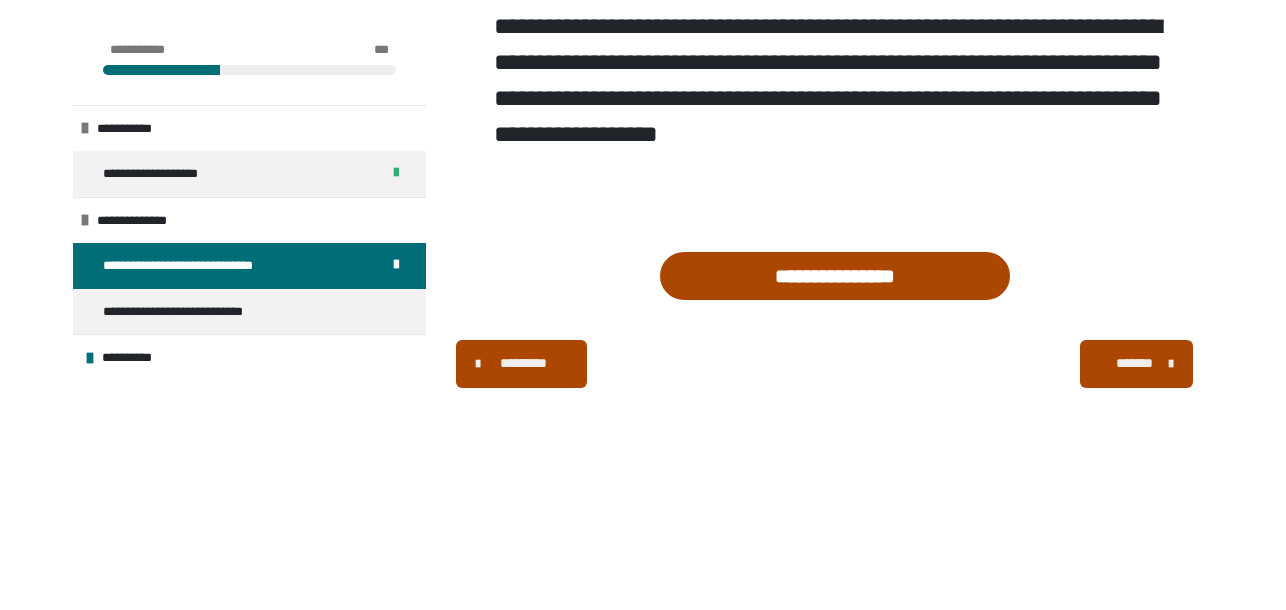 click on "*******" at bounding box center [1134, 363] 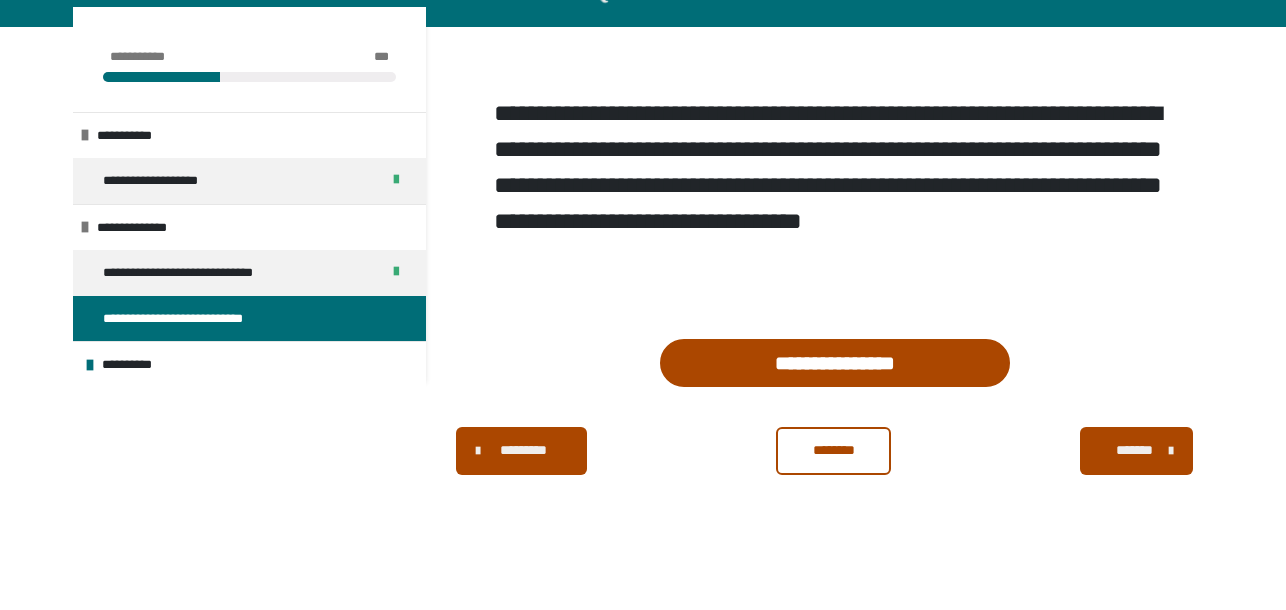 scroll, scrollTop: 256, scrollLeft: 0, axis: vertical 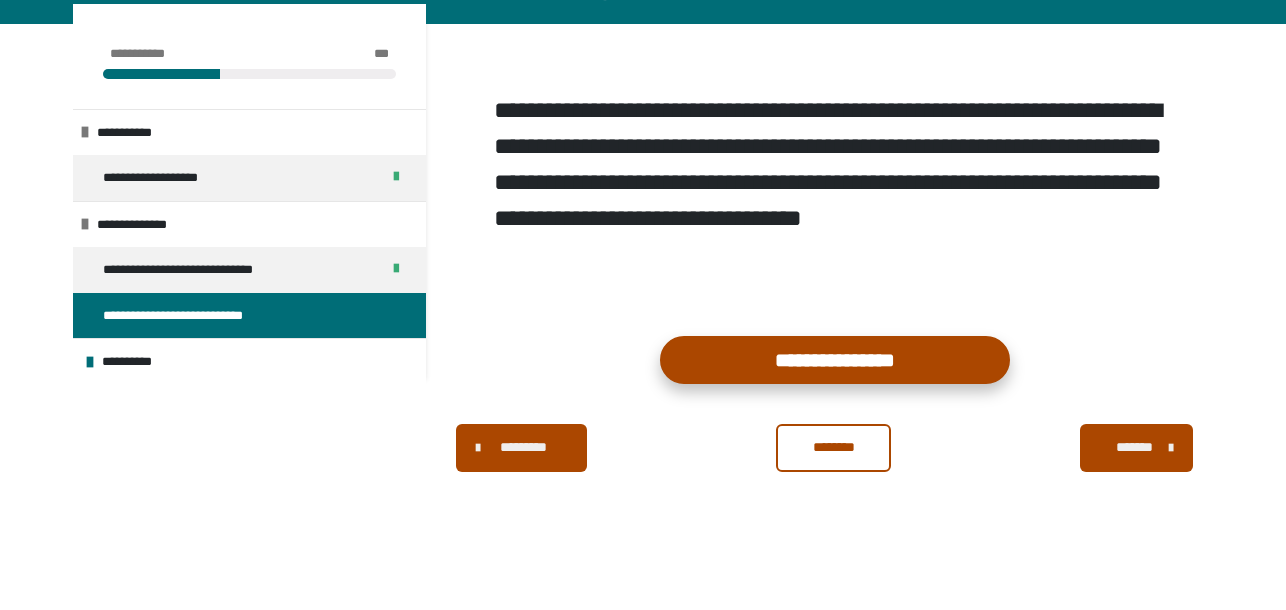 click on "**********" at bounding box center (835, 360) 